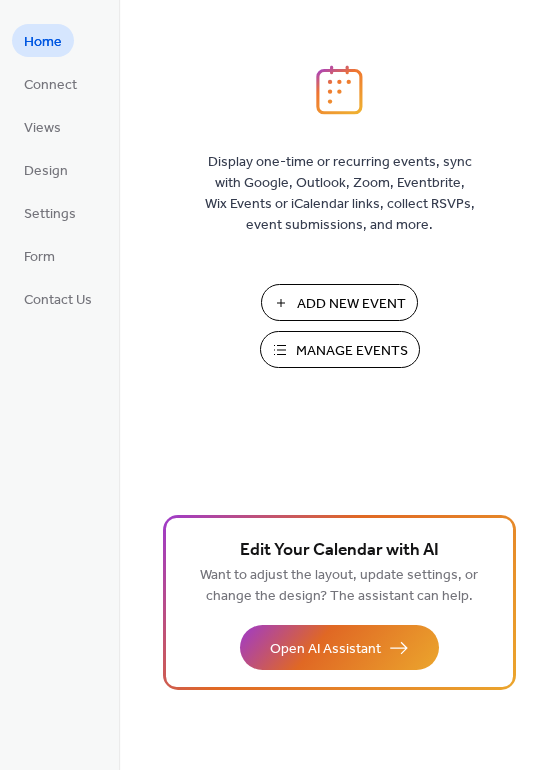 scroll, scrollTop: 0, scrollLeft: 0, axis: both 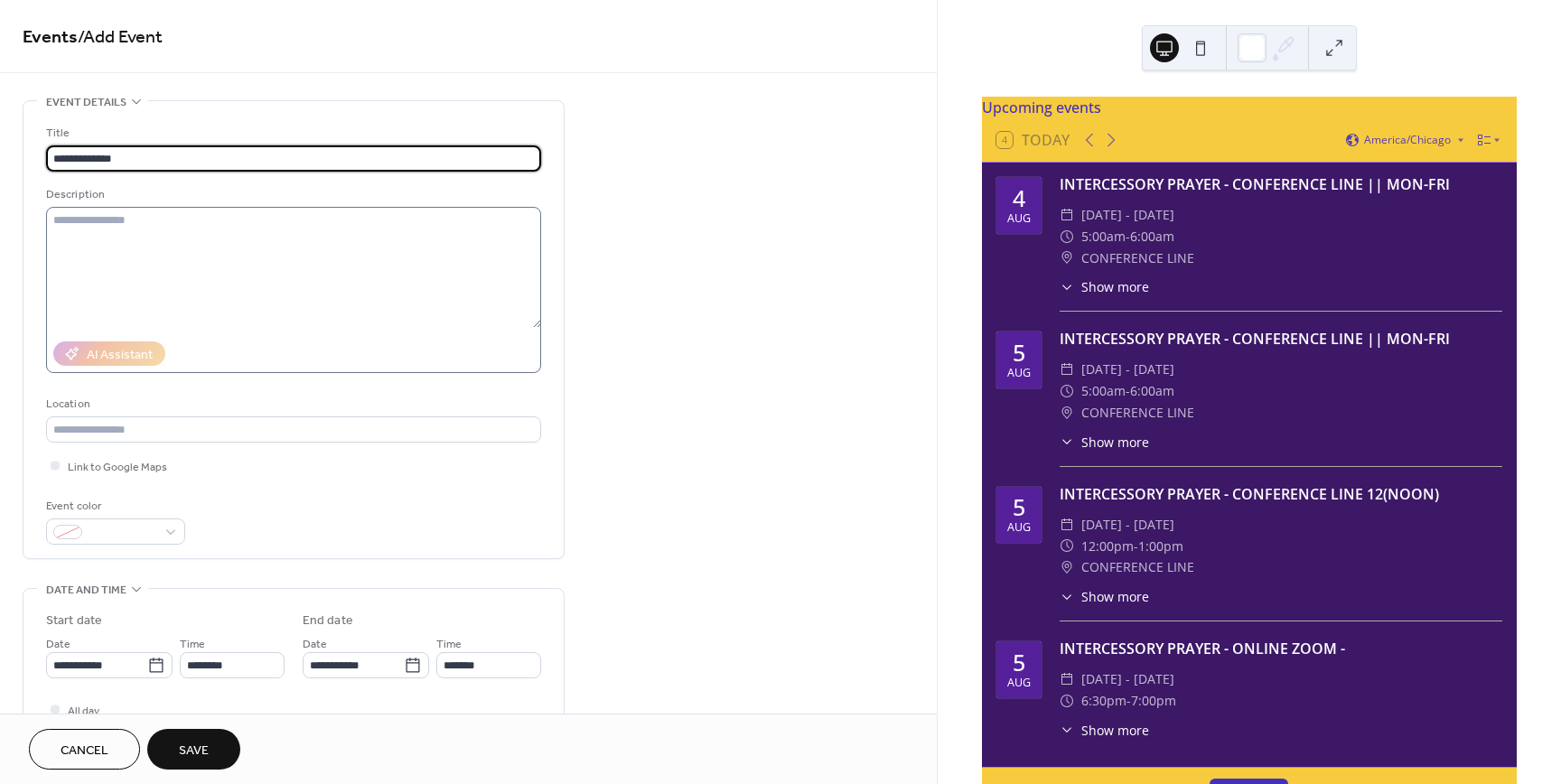type on "**********" 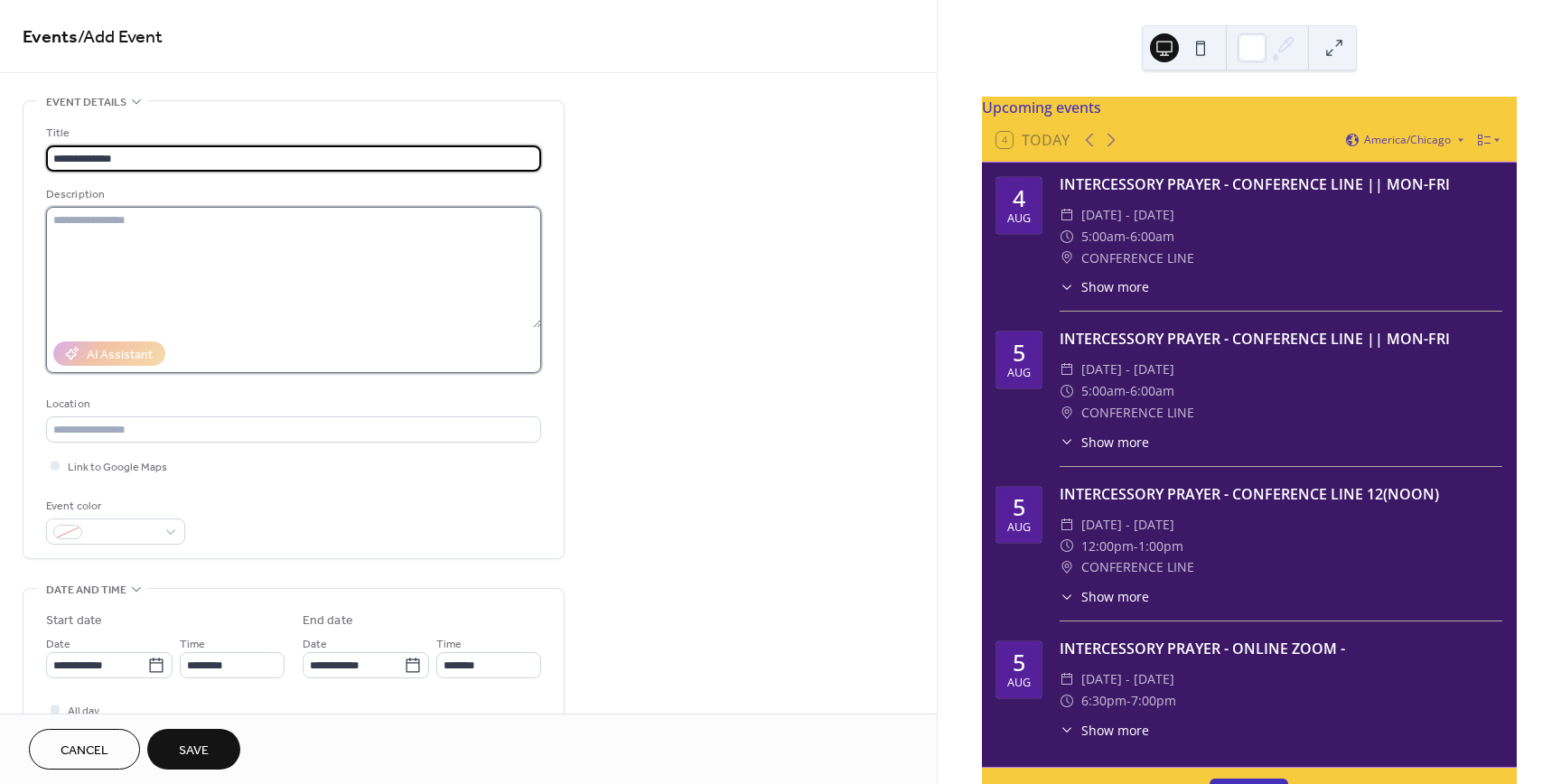 click at bounding box center (294, 267) 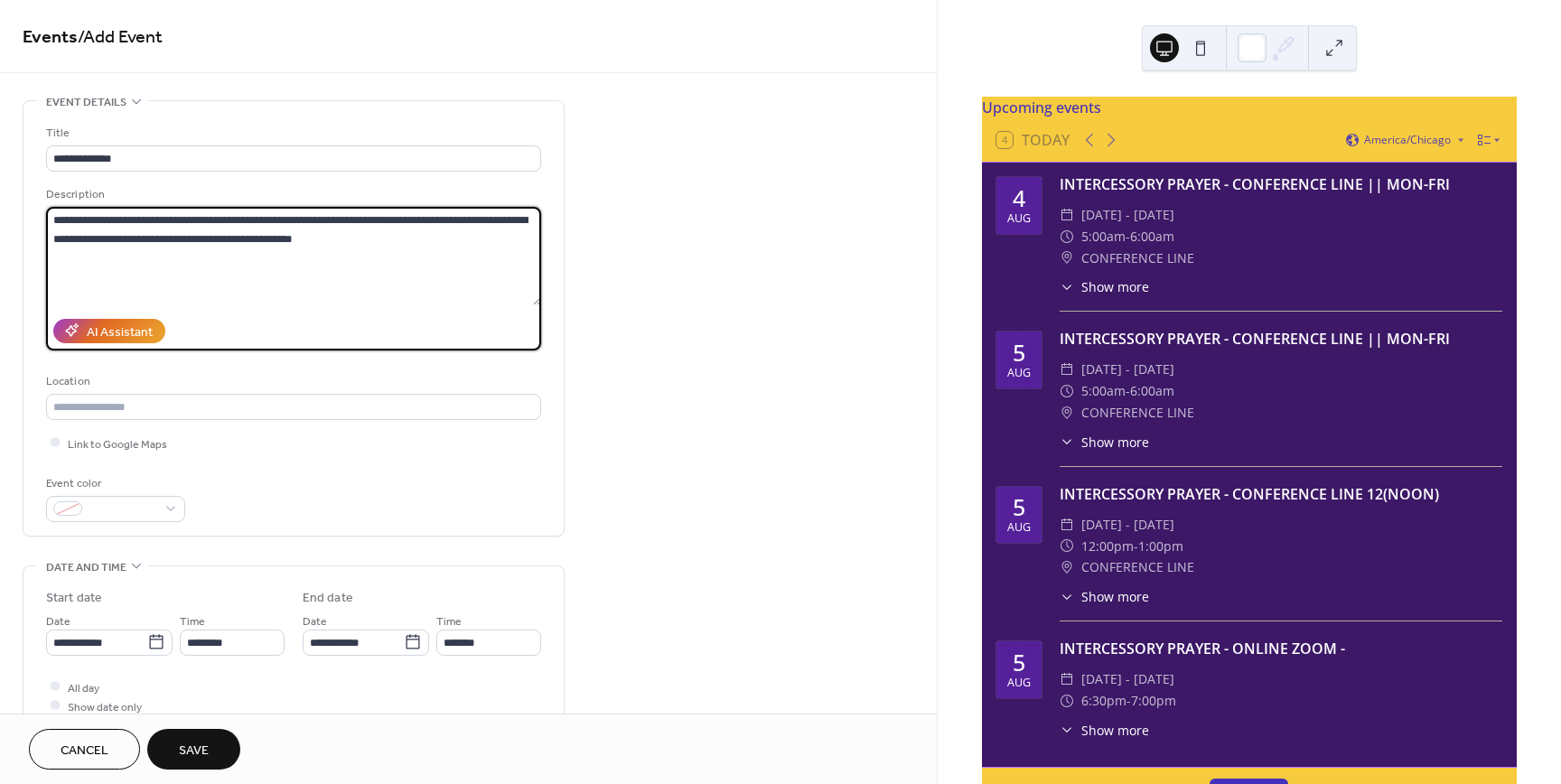 click on "**********" at bounding box center (294, 256) 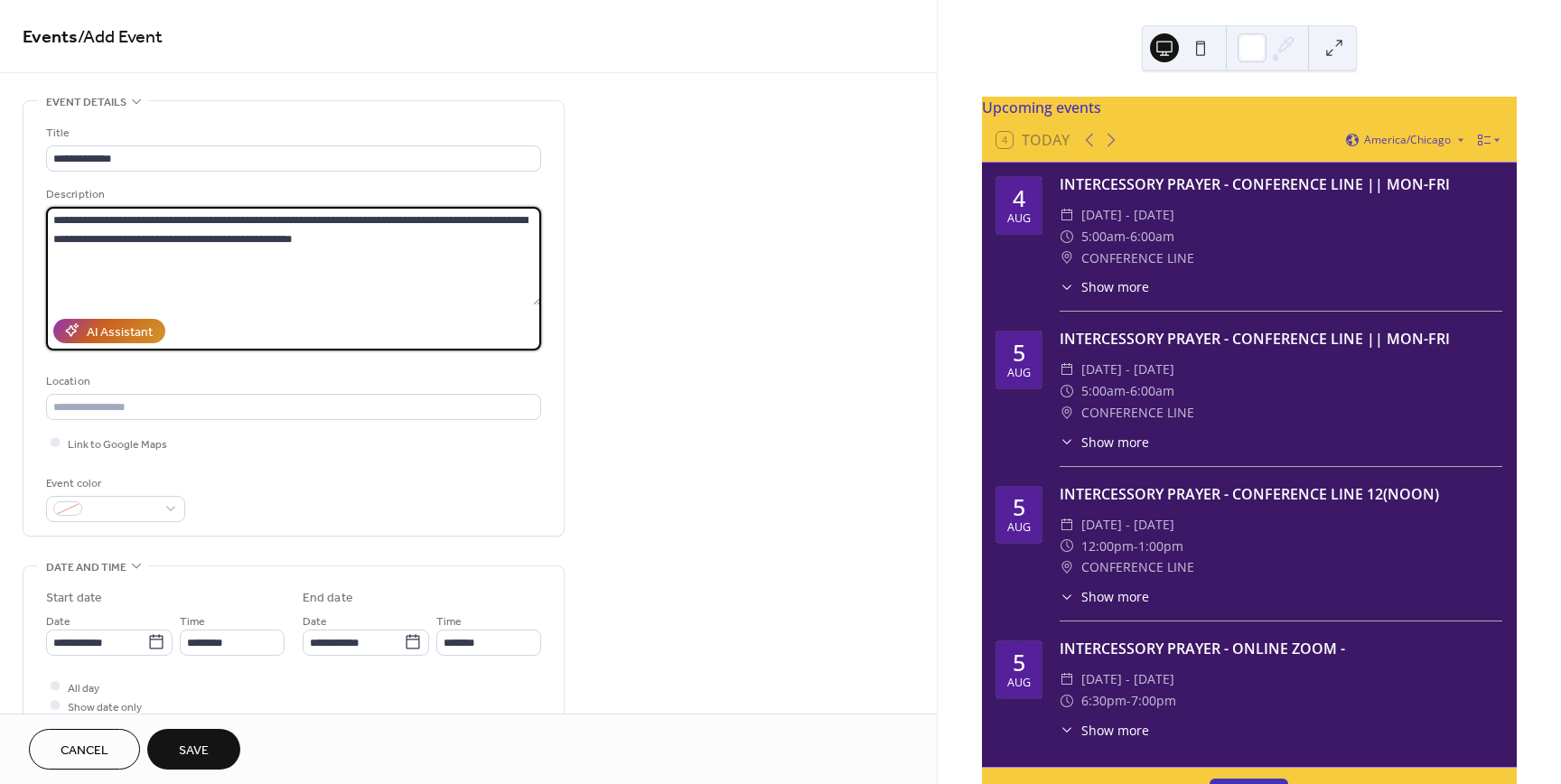 type on "**********" 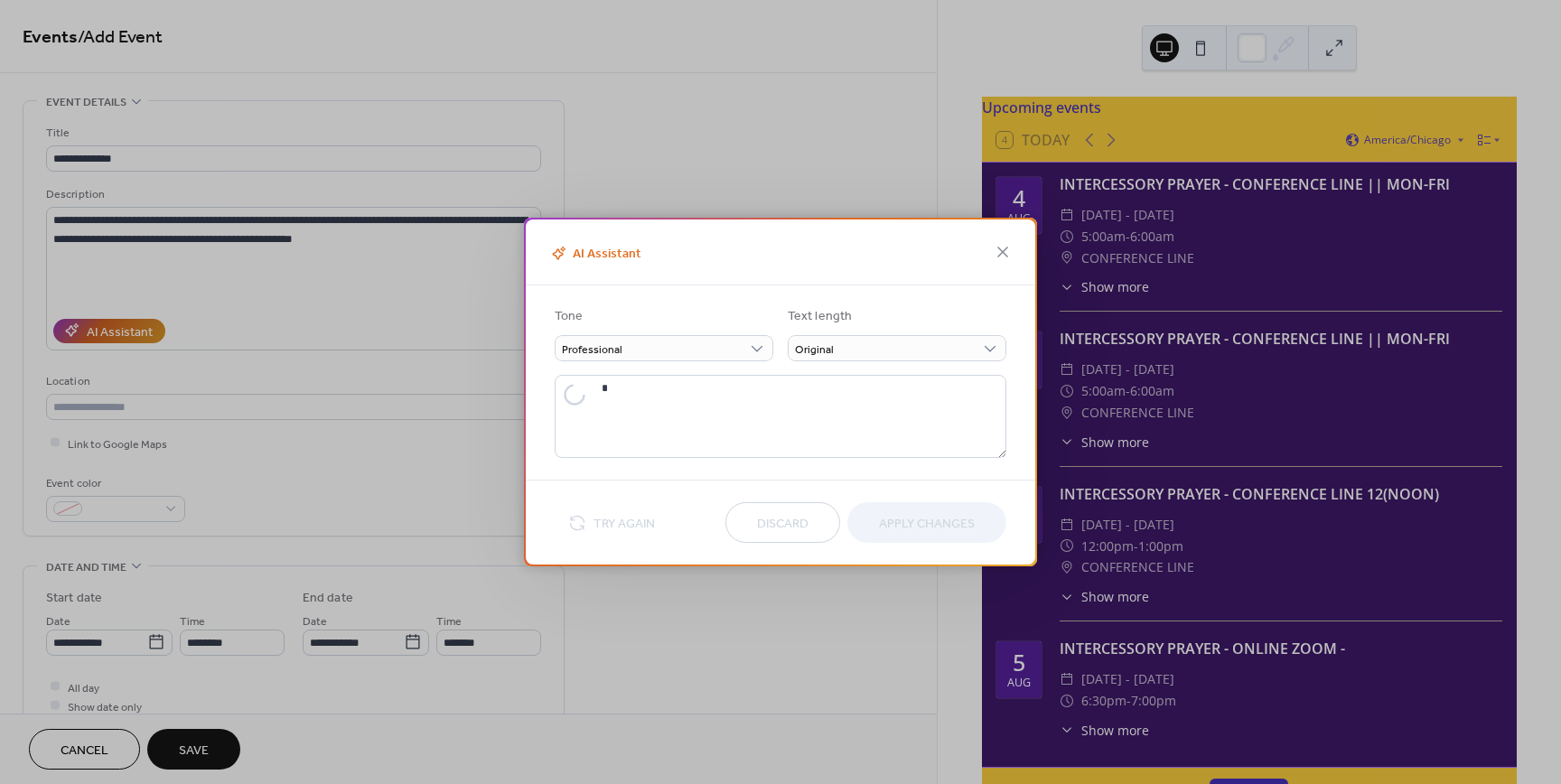 type on "**********" 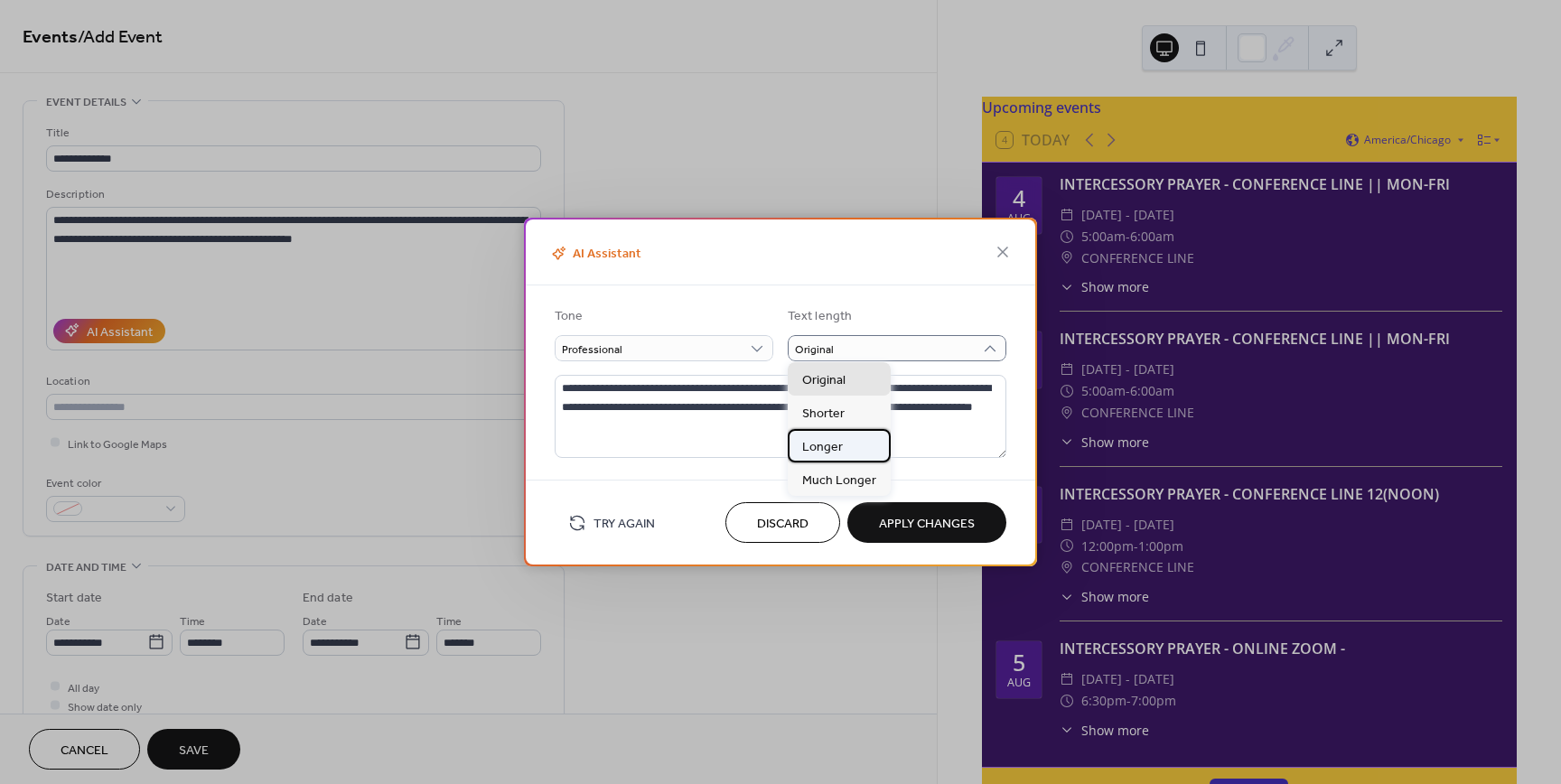 click on "Longer" at bounding box center [839, 445] 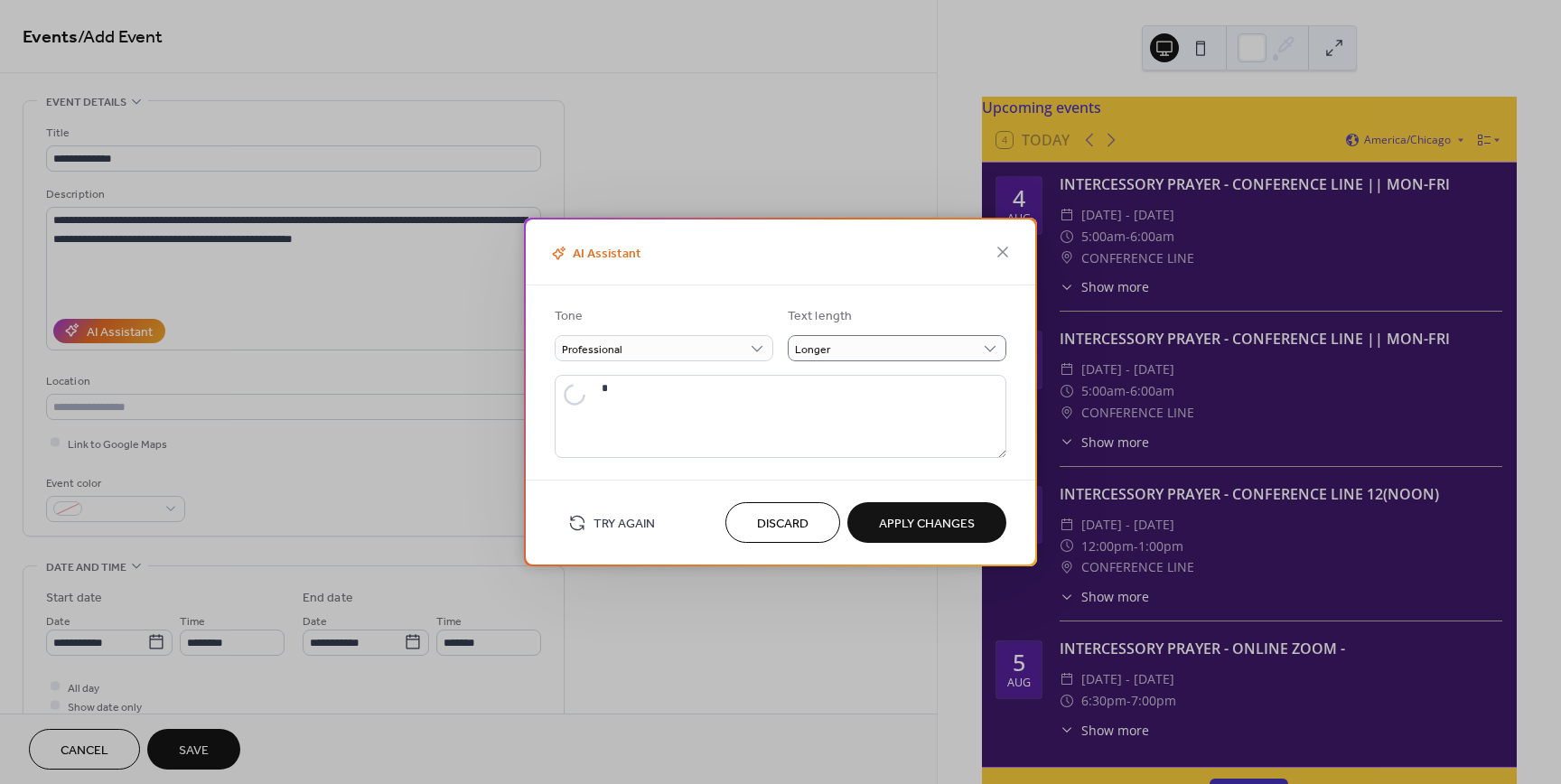 type on "**********" 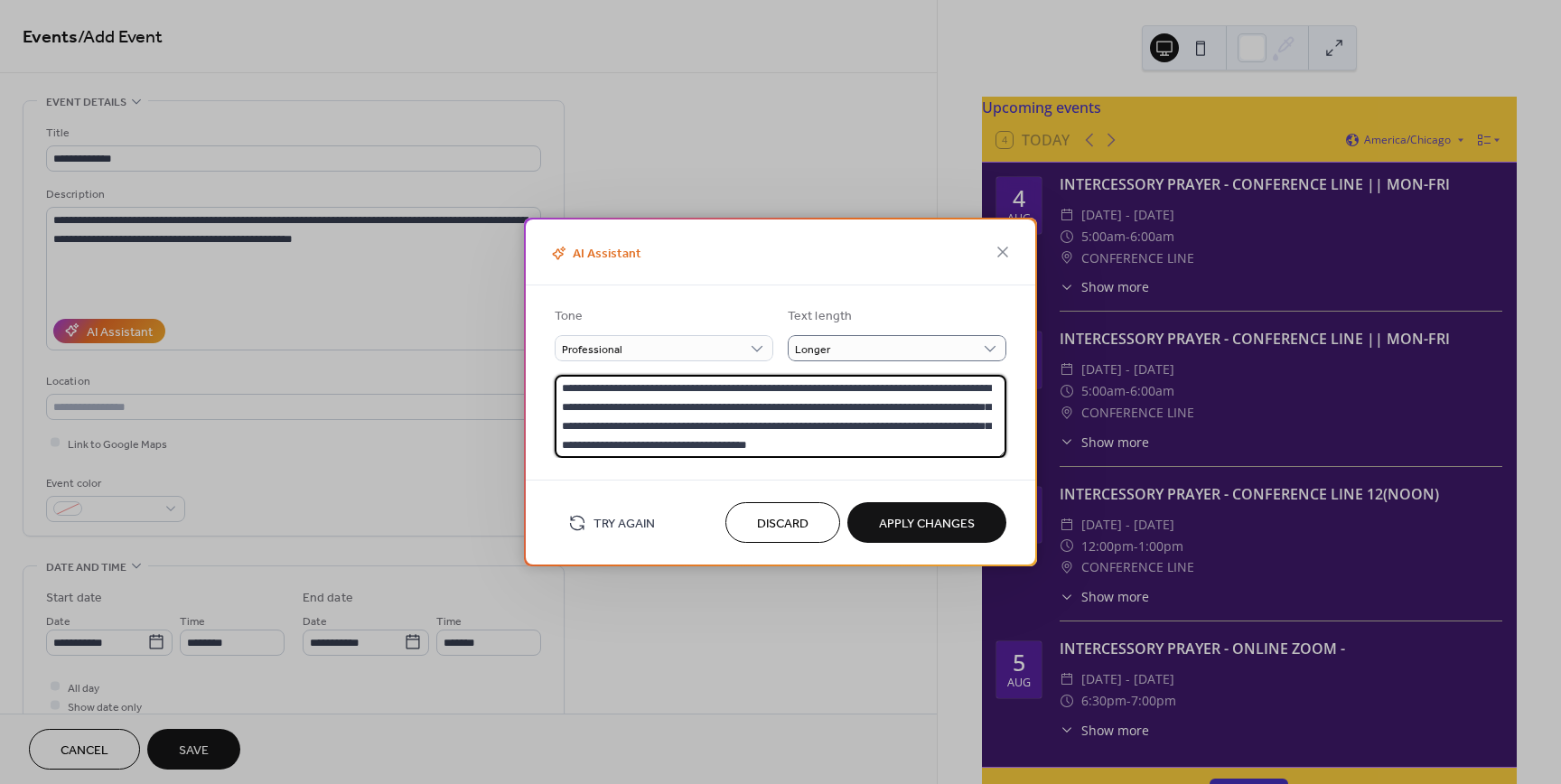 drag, startPoint x: 893, startPoint y: 400, endPoint x: 974, endPoint y: 401, distance: 81.006173 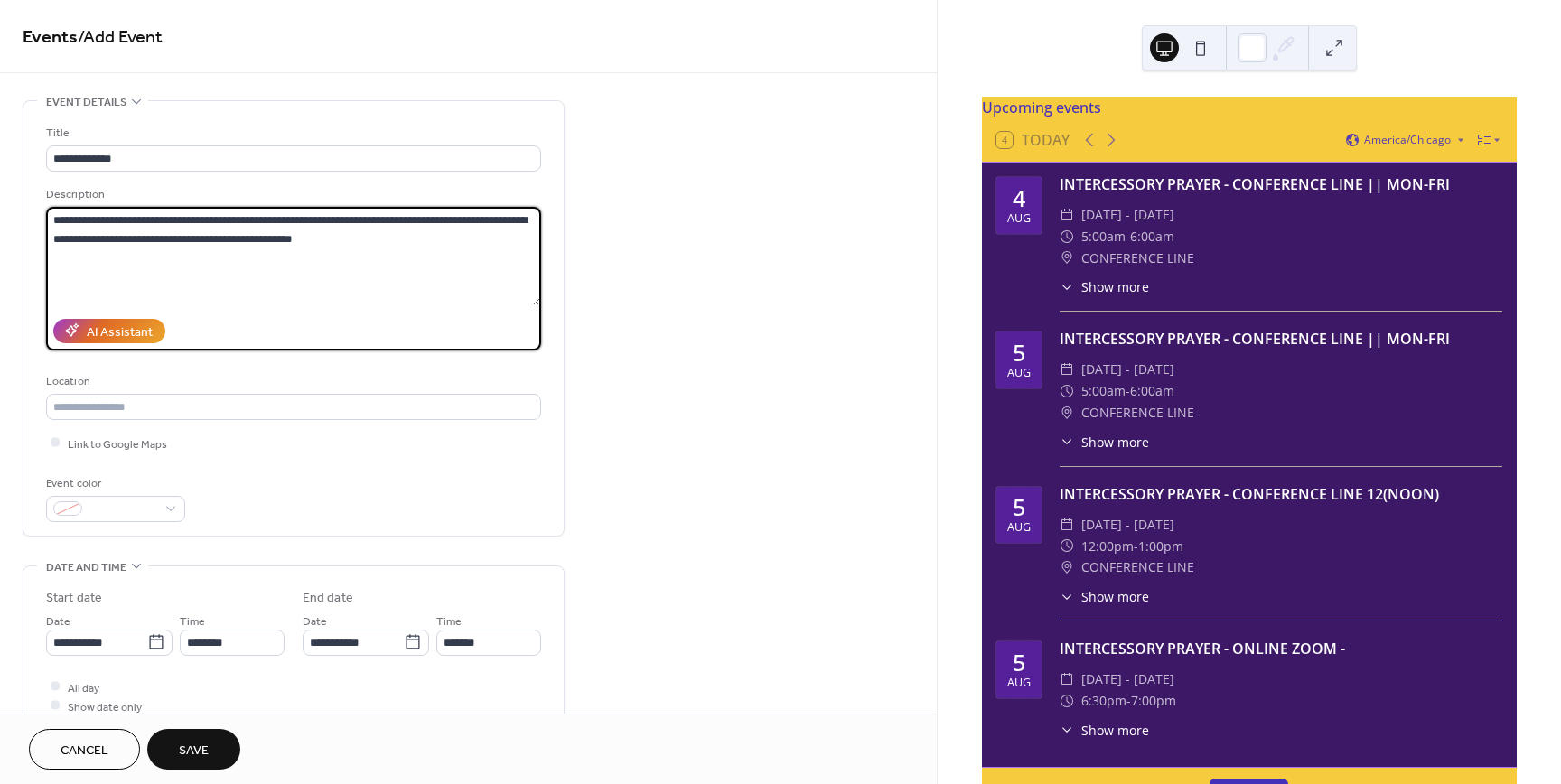 drag, startPoint x: 349, startPoint y: 220, endPoint x: 430, endPoint y: 219, distance: 81.006173 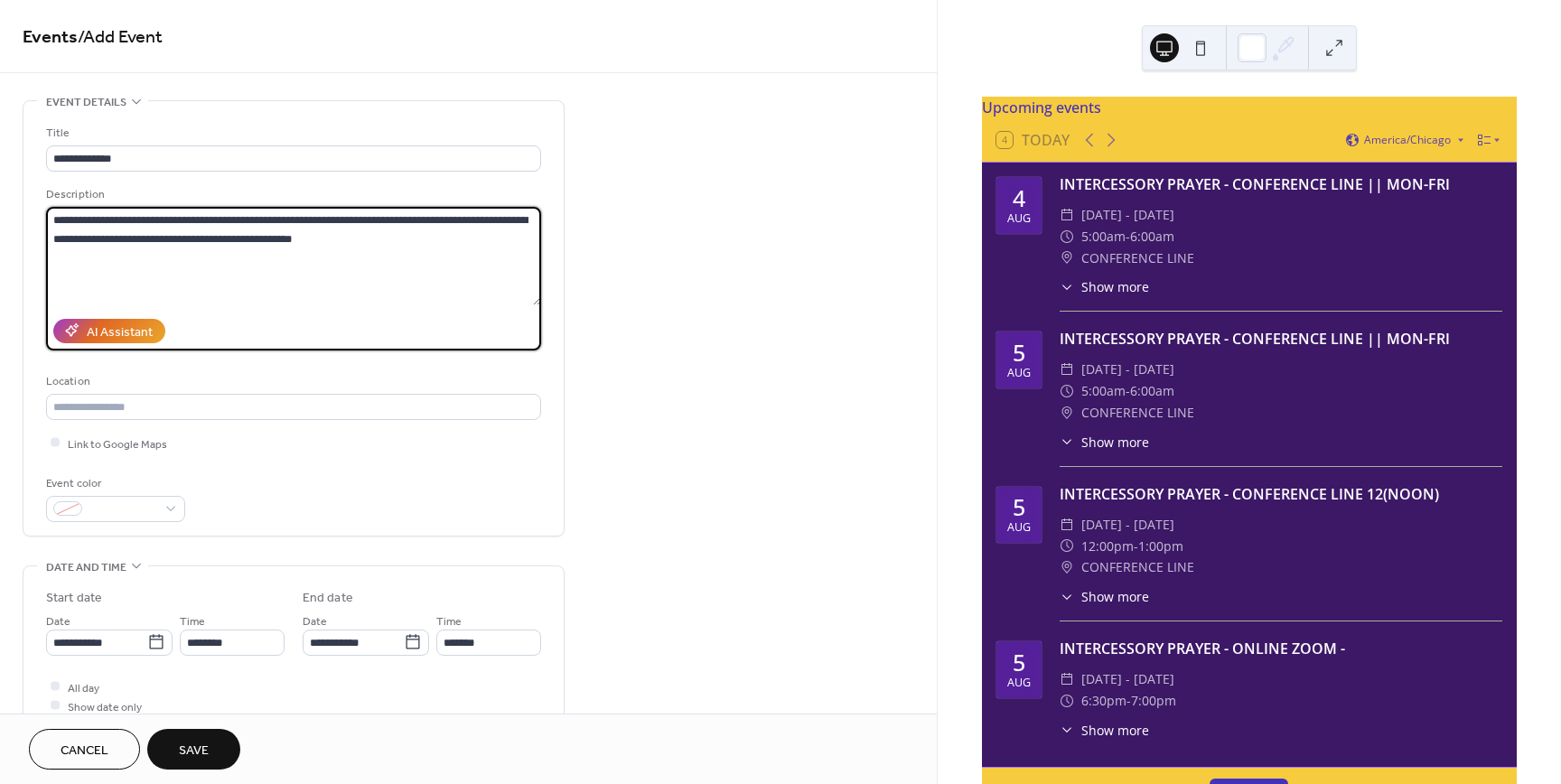 click on "**********" at bounding box center (294, 256) 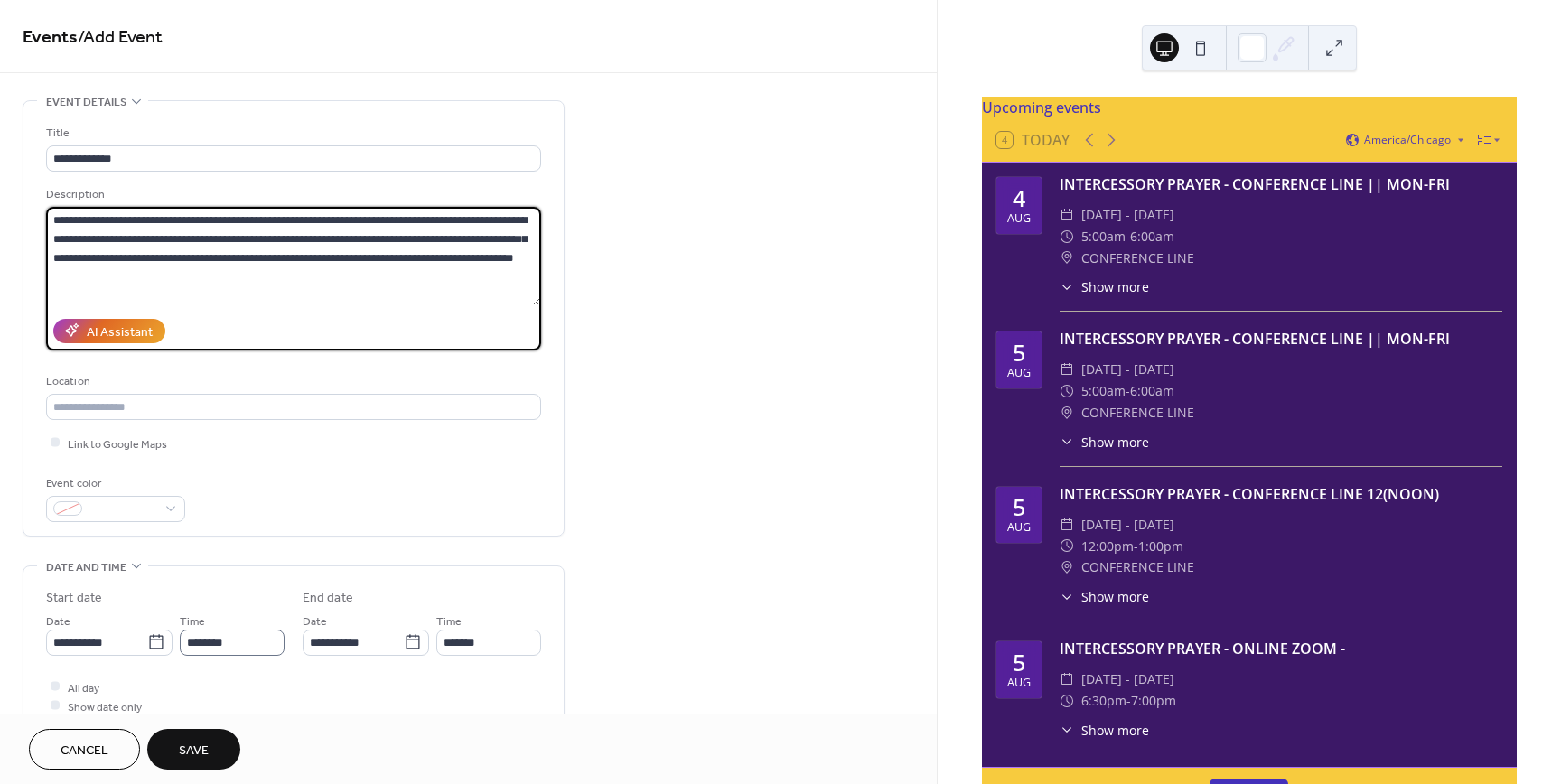 type on "**********" 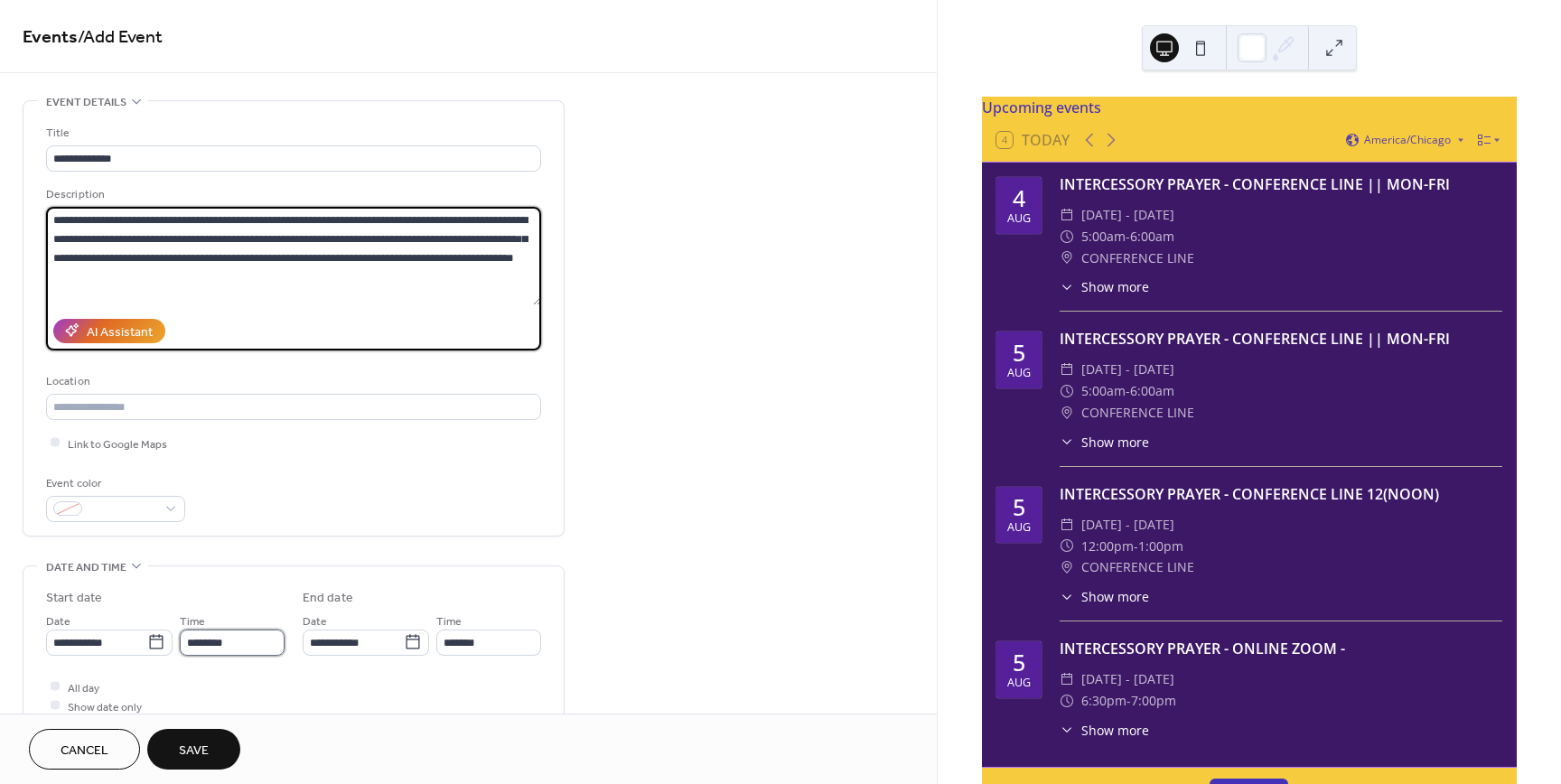 click on "********" at bounding box center [232, 642] 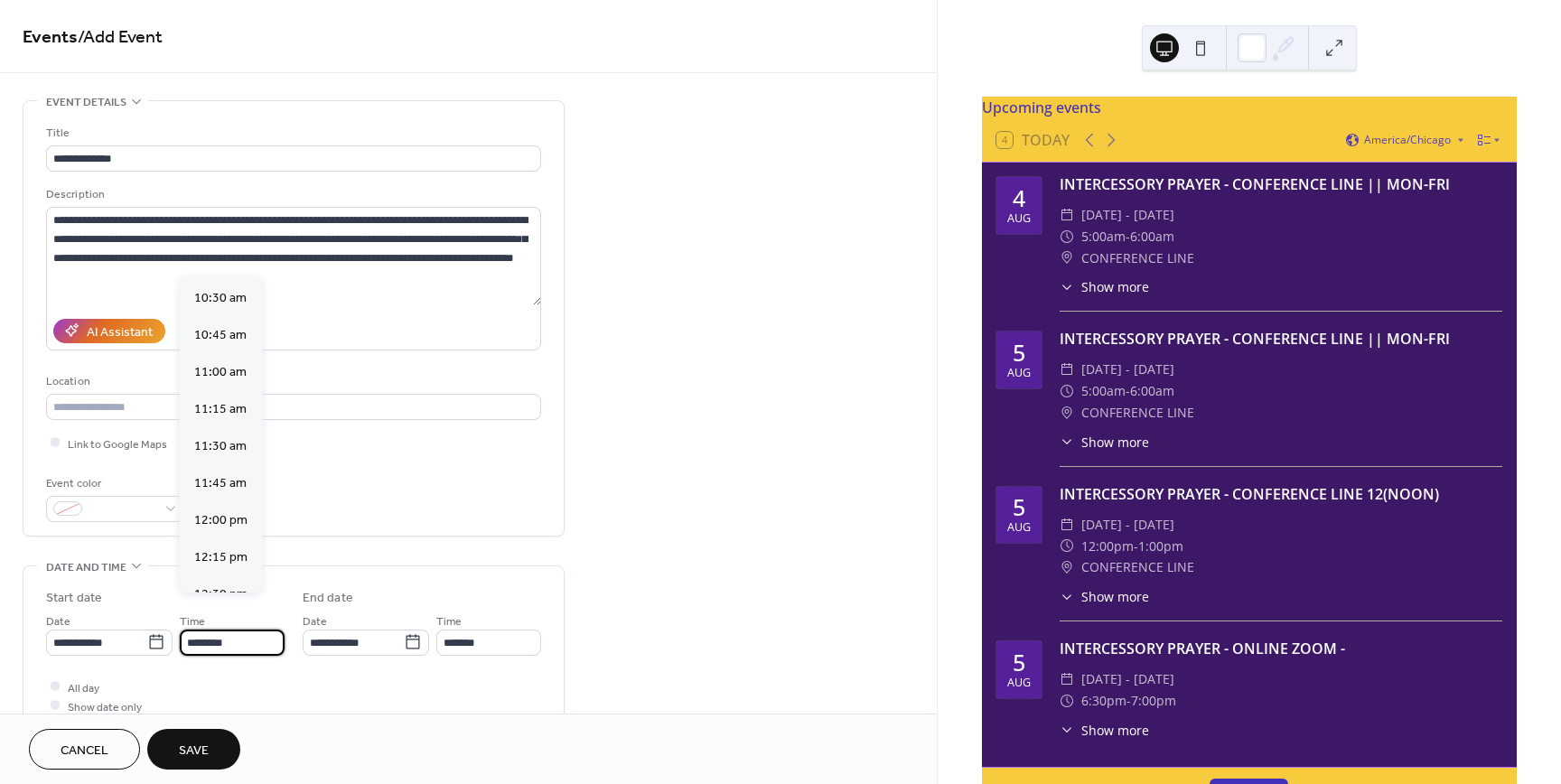 scroll, scrollTop: 2788, scrollLeft: 0, axis: vertical 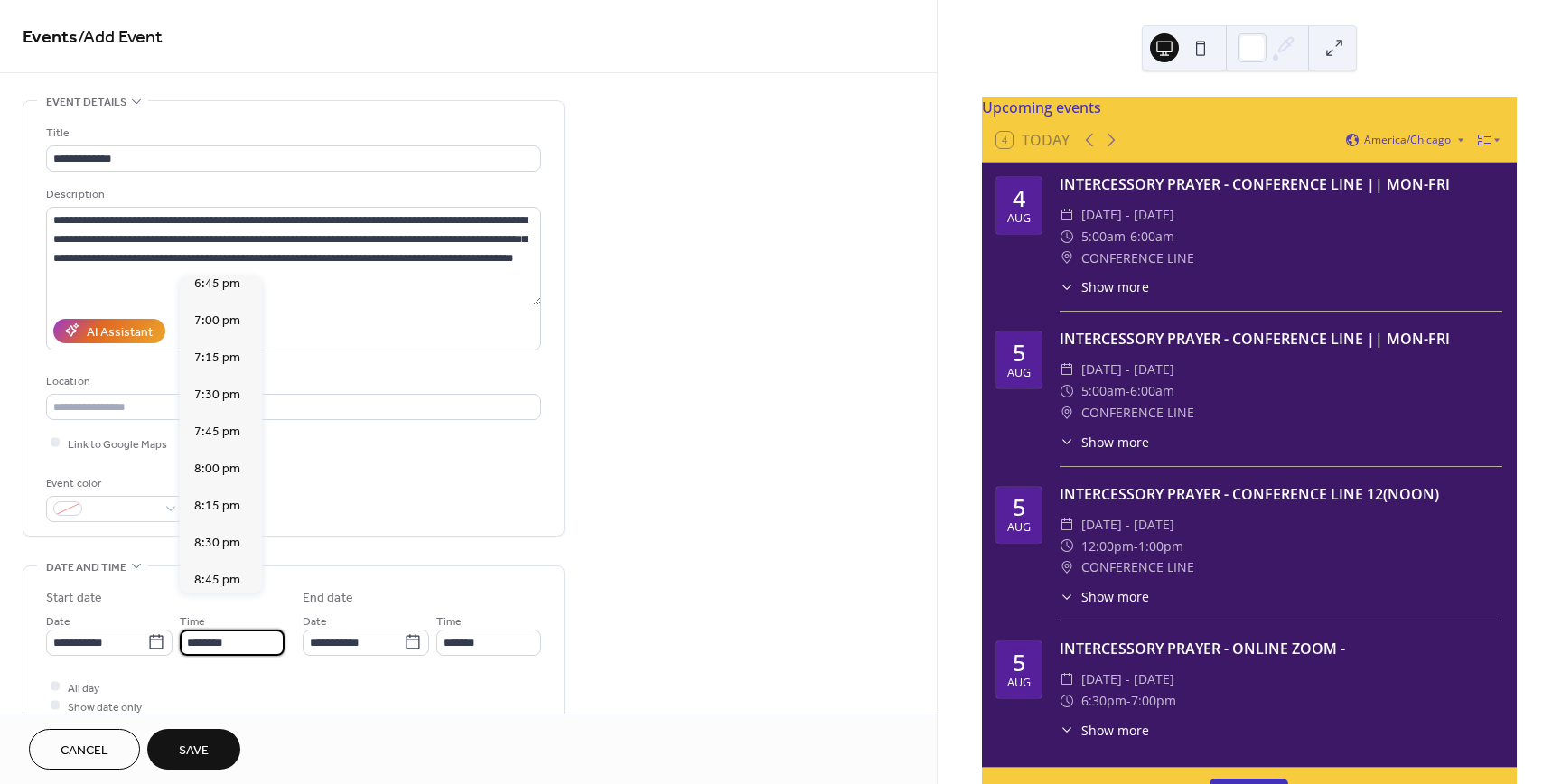 click on "********" at bounding box center (232, 642) 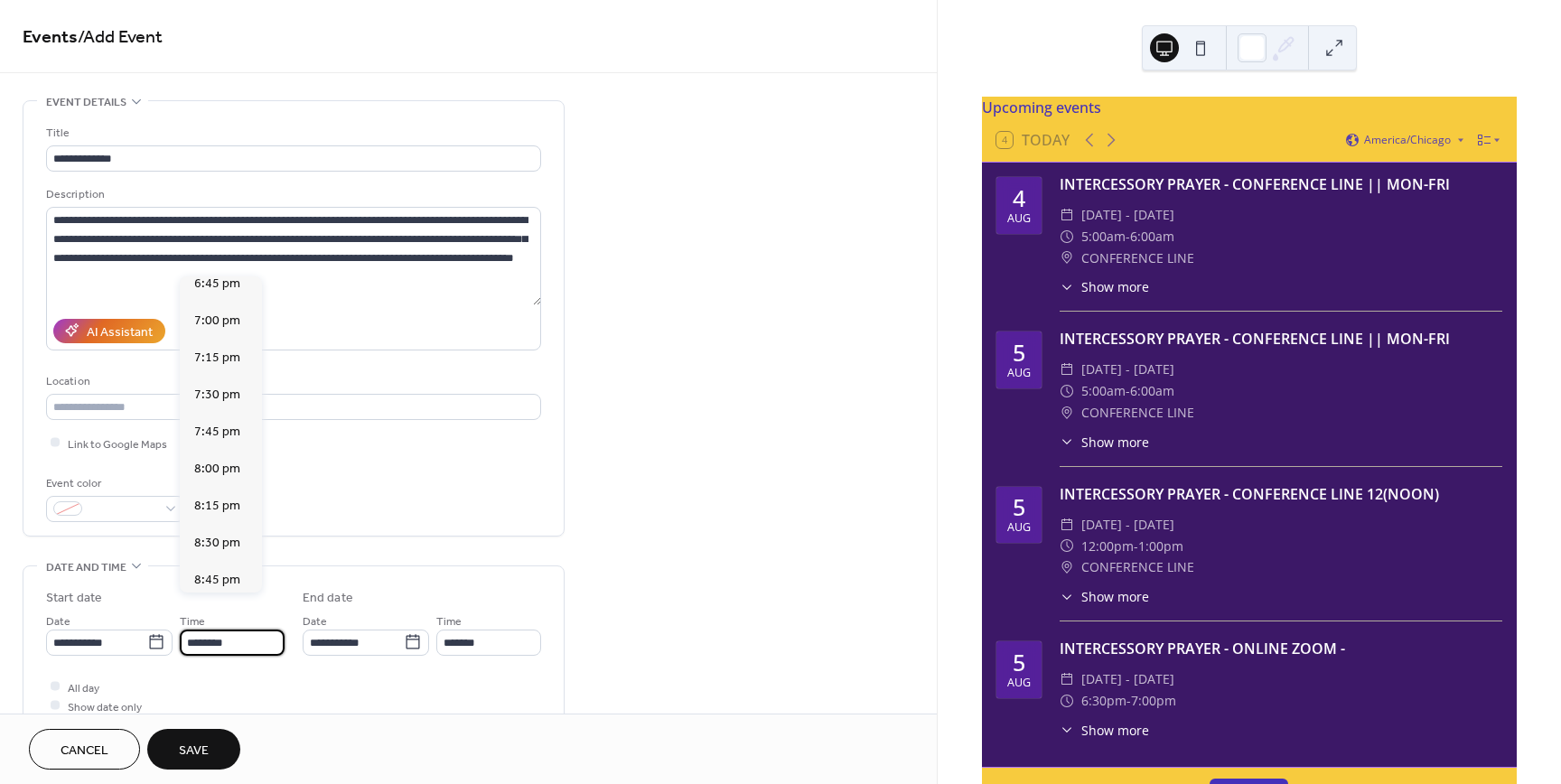 scroll, scrollTop: 1293, scrollLeft: 0, axis: vertical 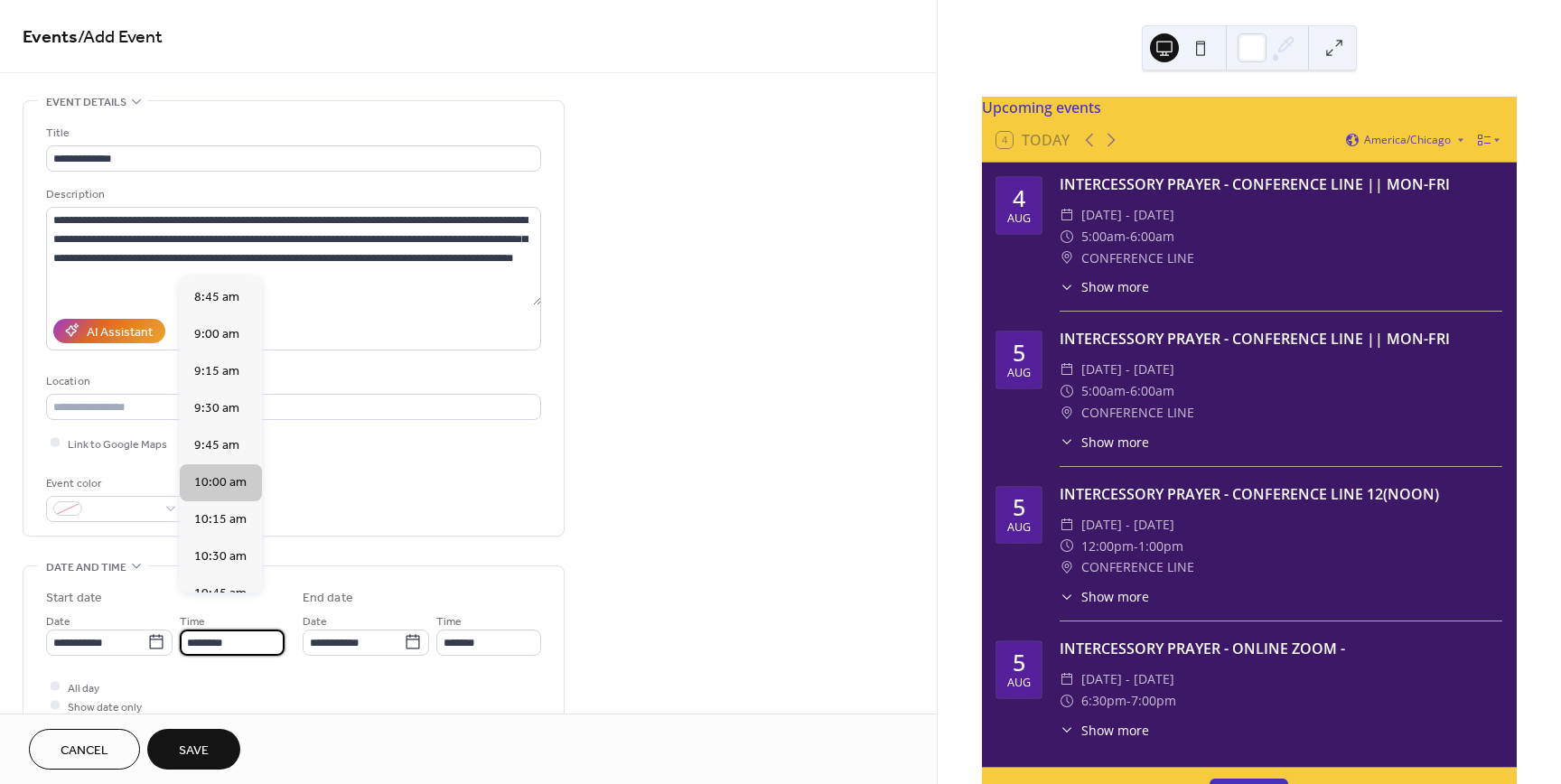 type on "********" 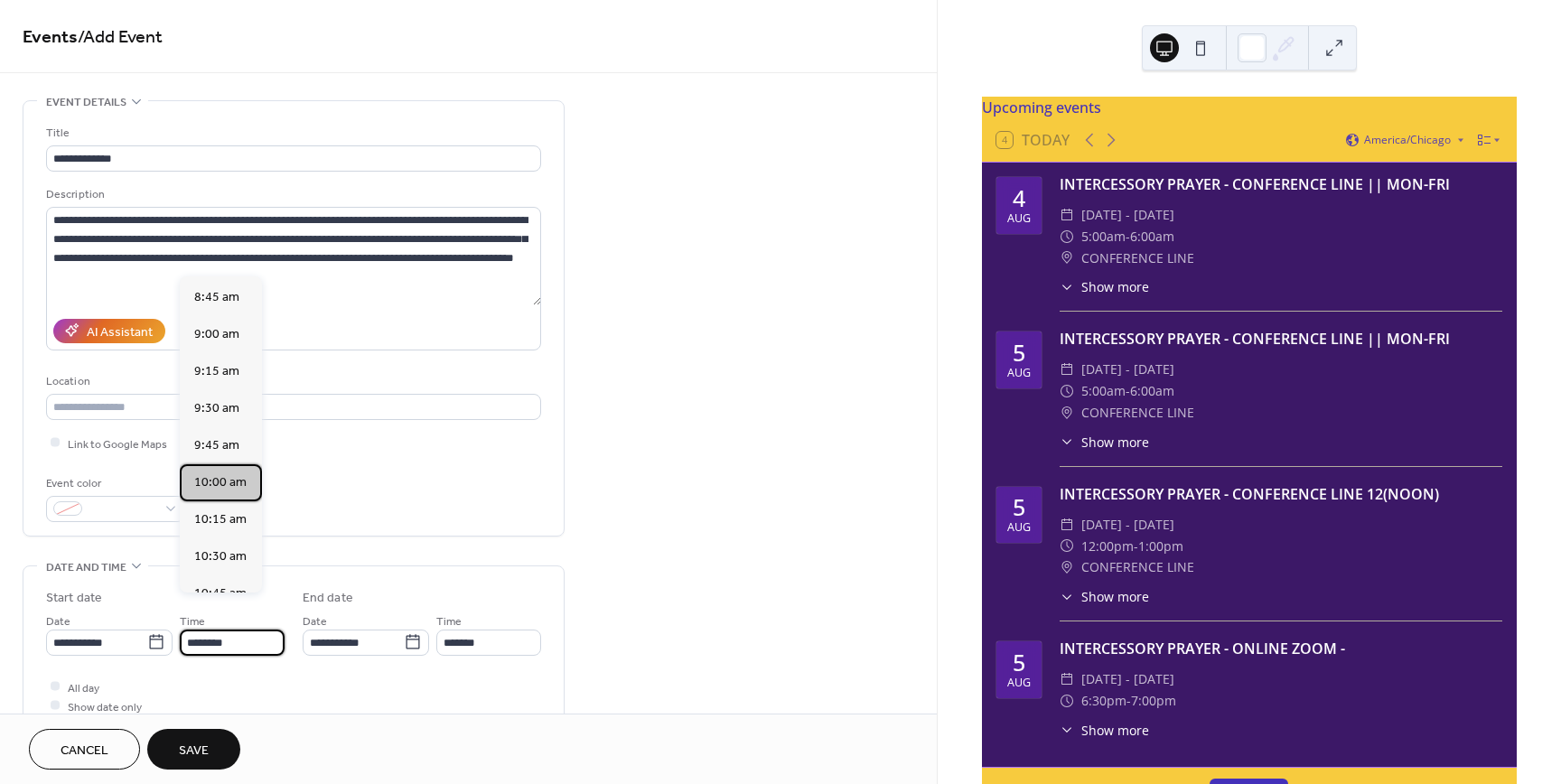 click on "10:00 am" at bounding box center [220, 482] 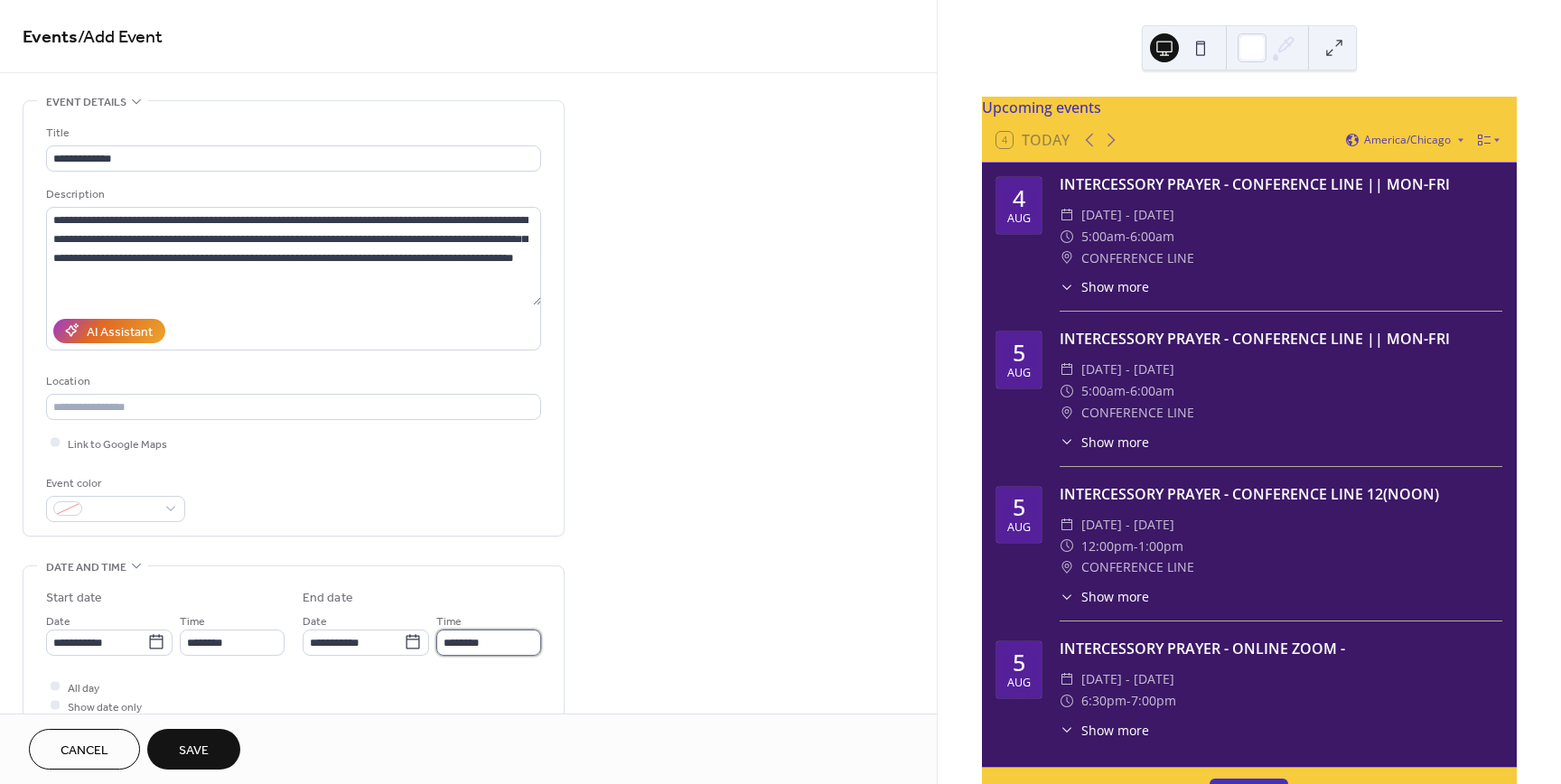 click on "********" at bounding box center [489, 642] 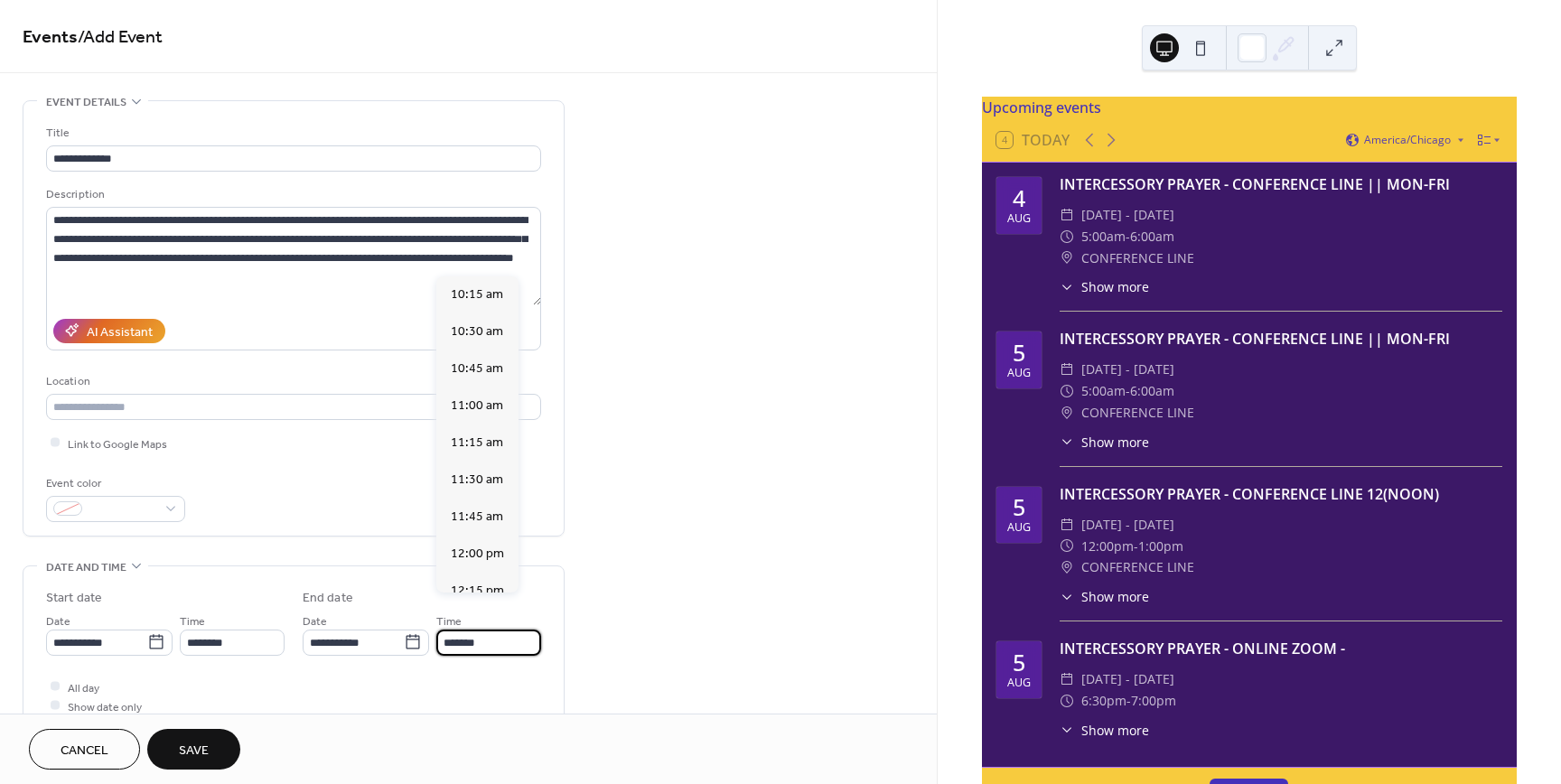 click on "*******" at bounding box center (489, 642) 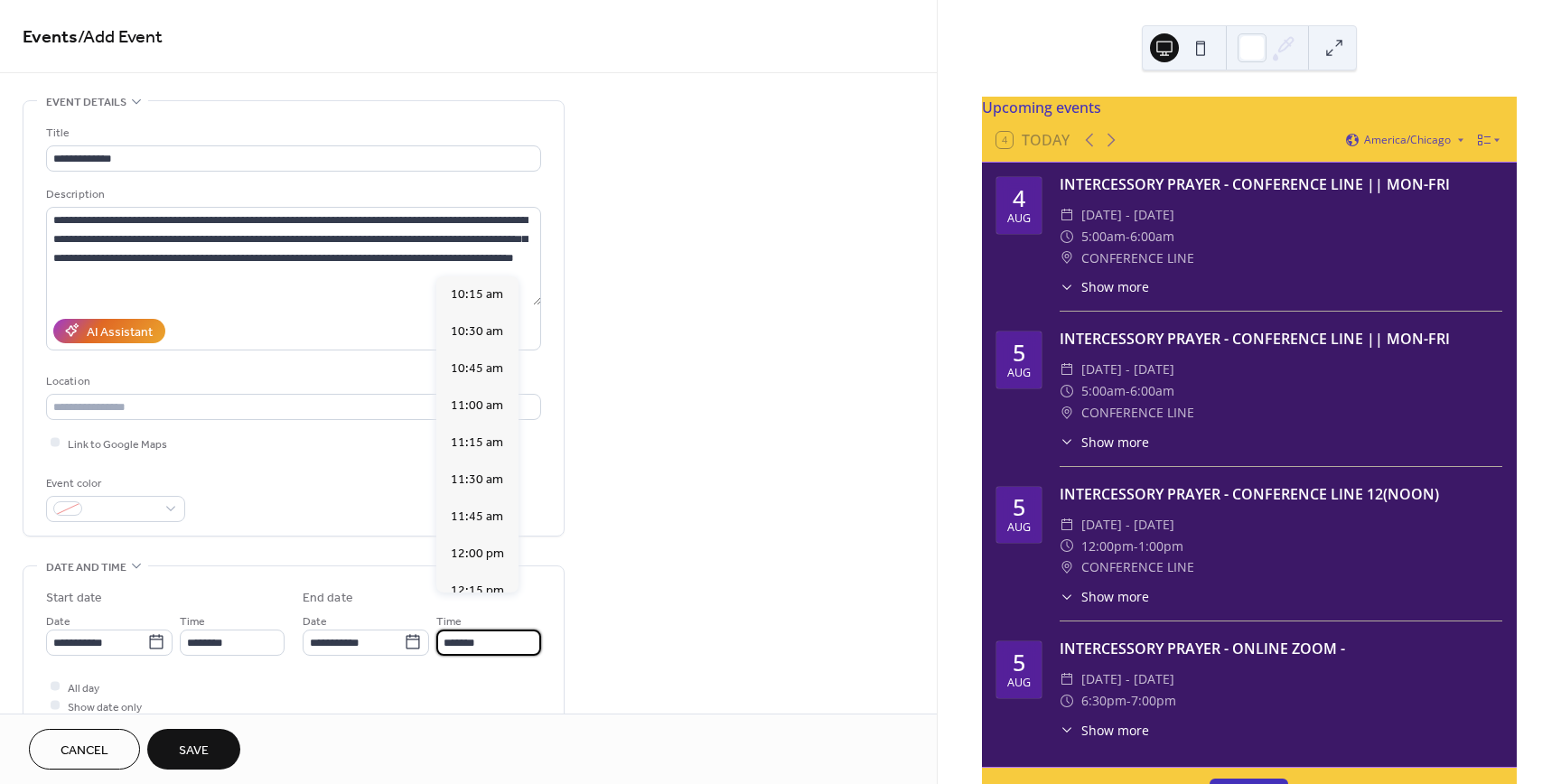 scroll, scrollTop: 485, scrollLeft: 0, axis: vertical 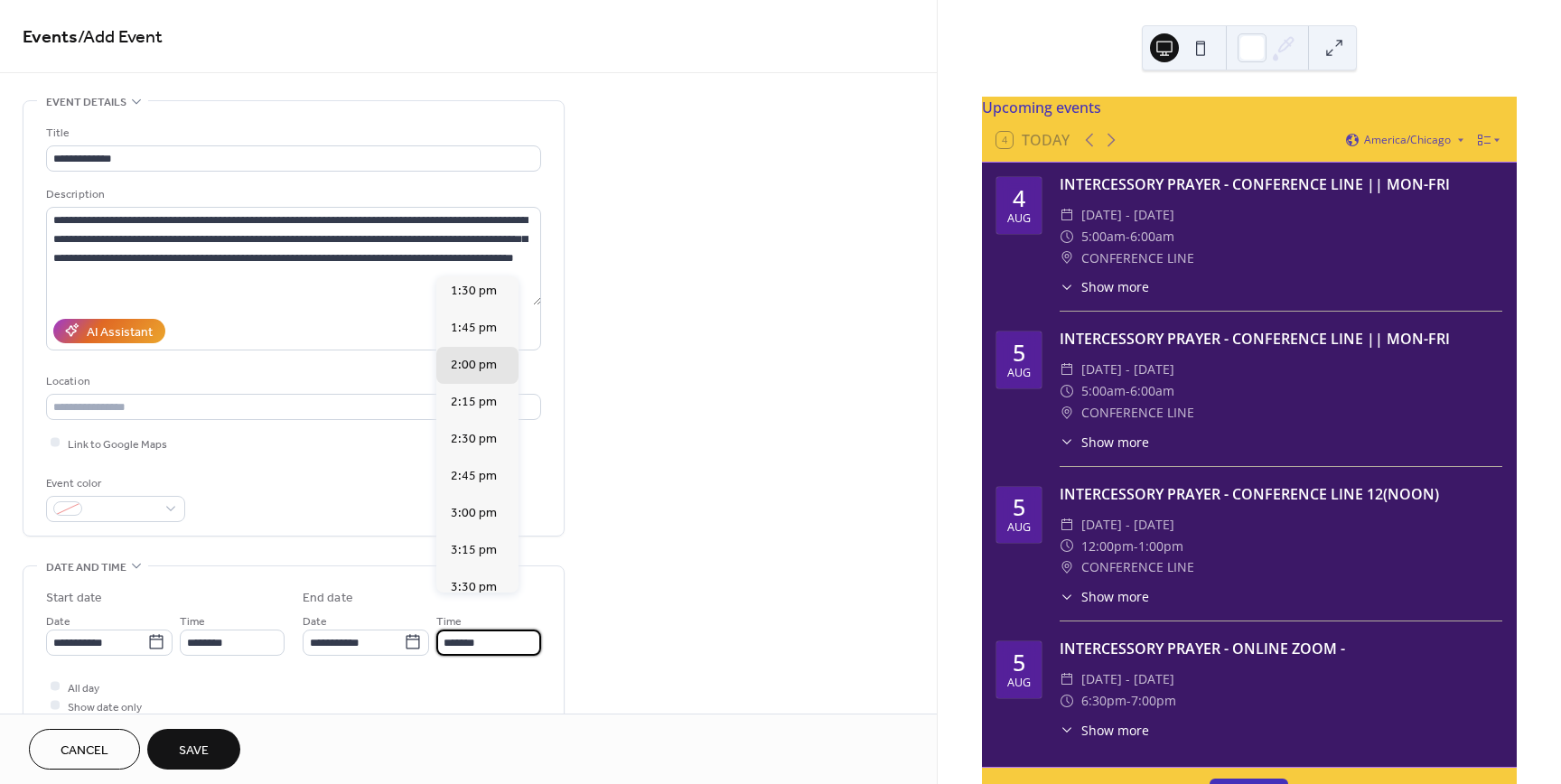 type on "*******" 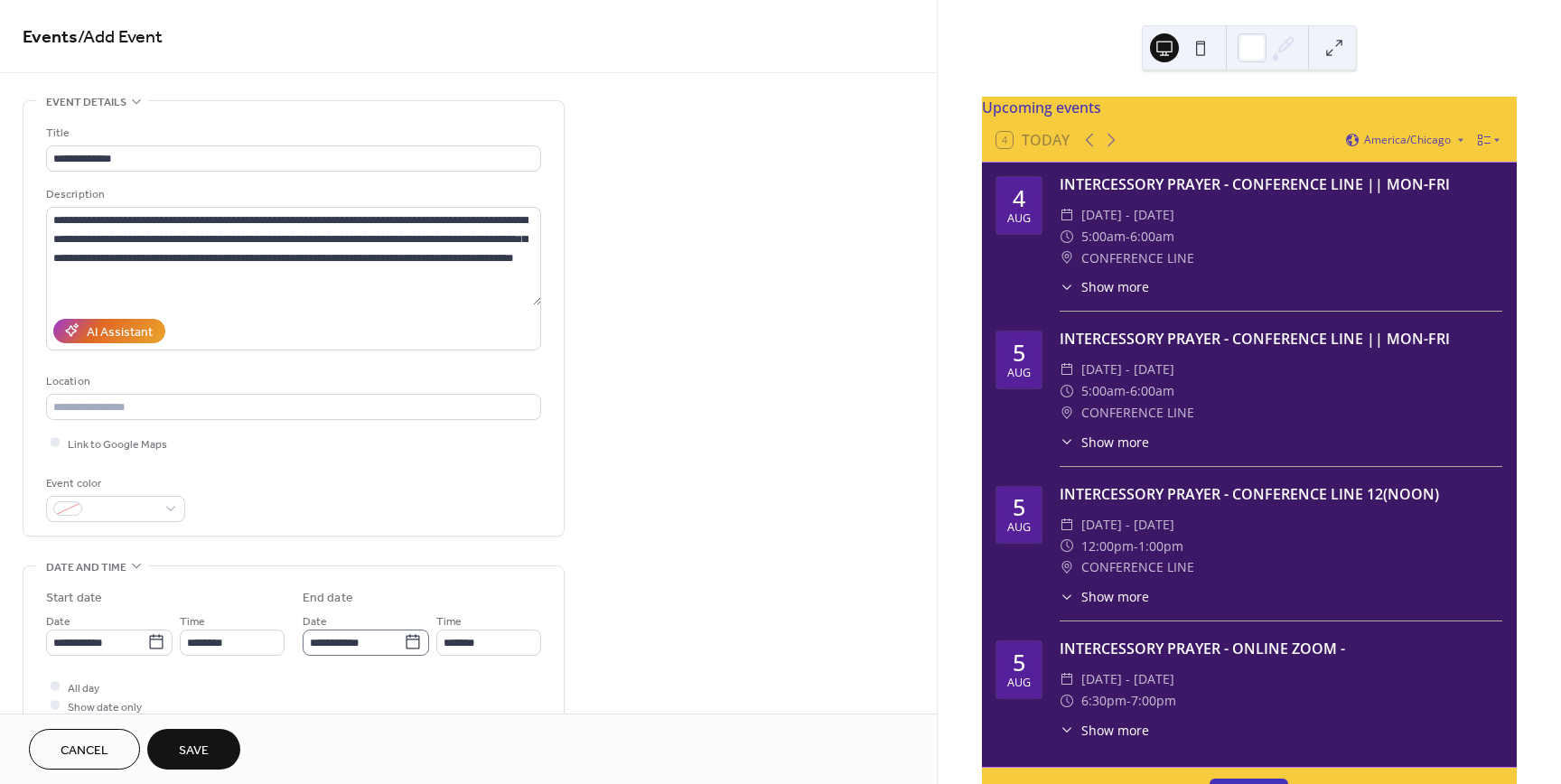 click 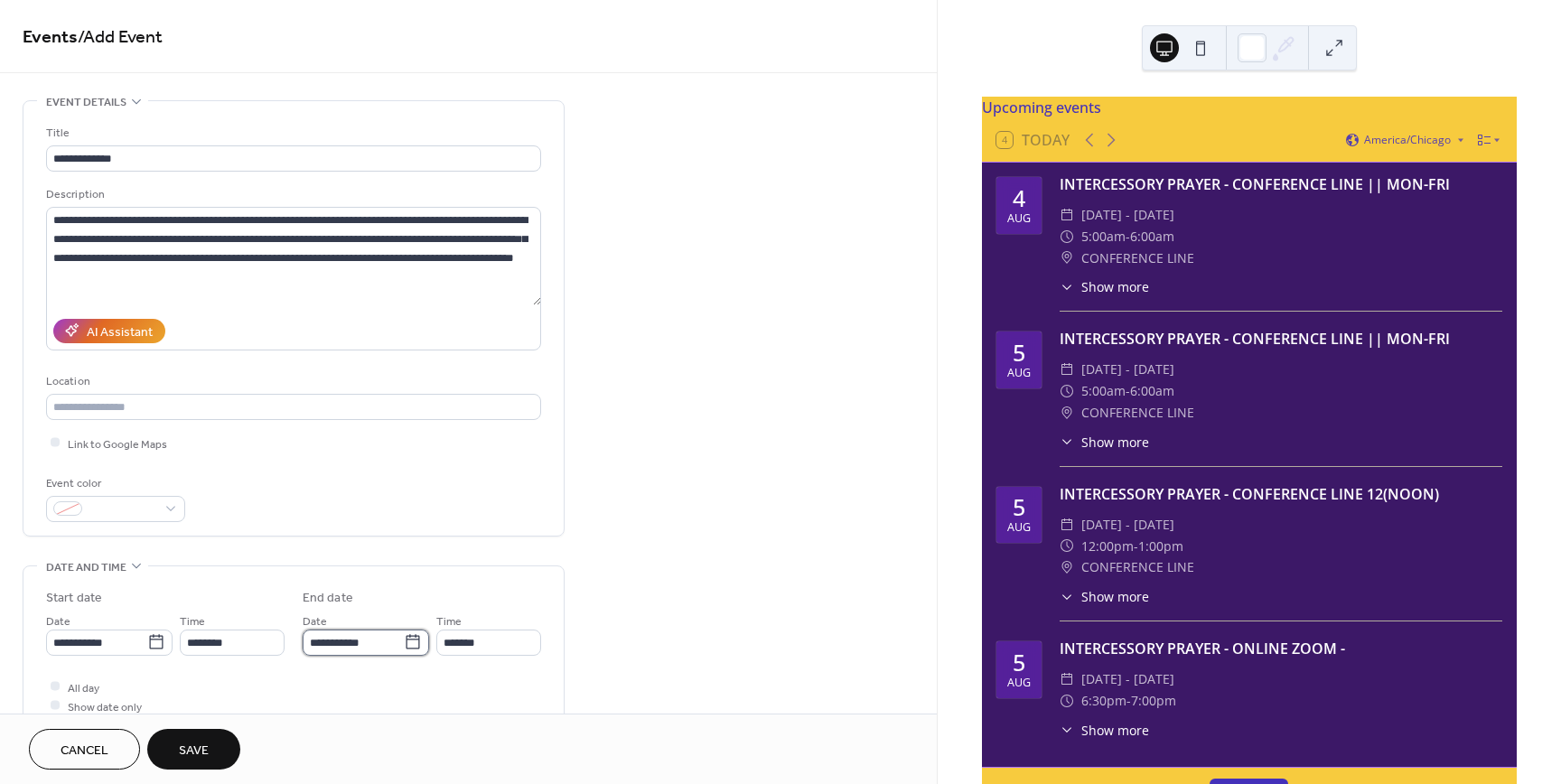 click on "**********" at bounding box center (353, 642) 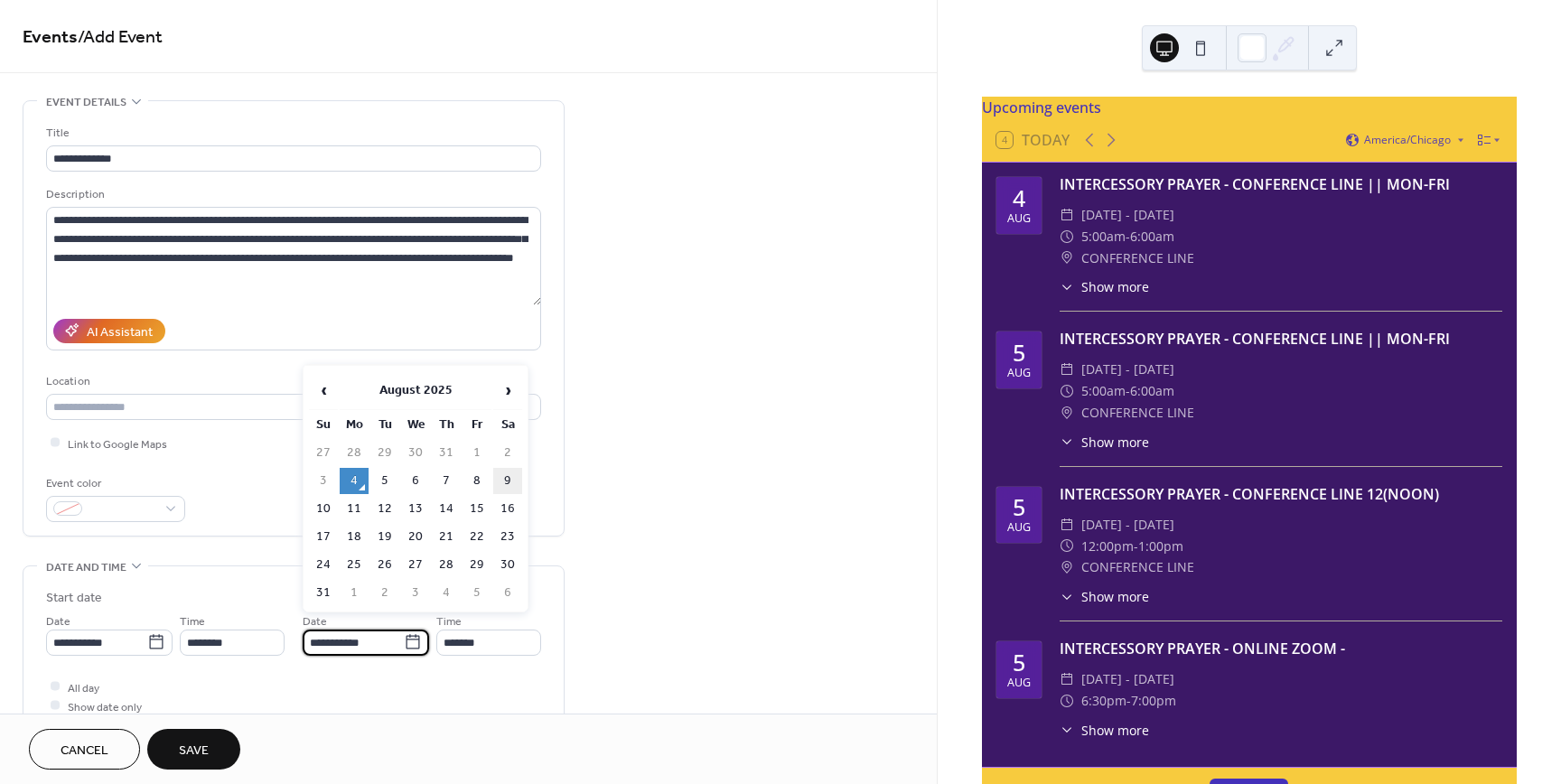 click on "9" at bounding box center (508, 481) 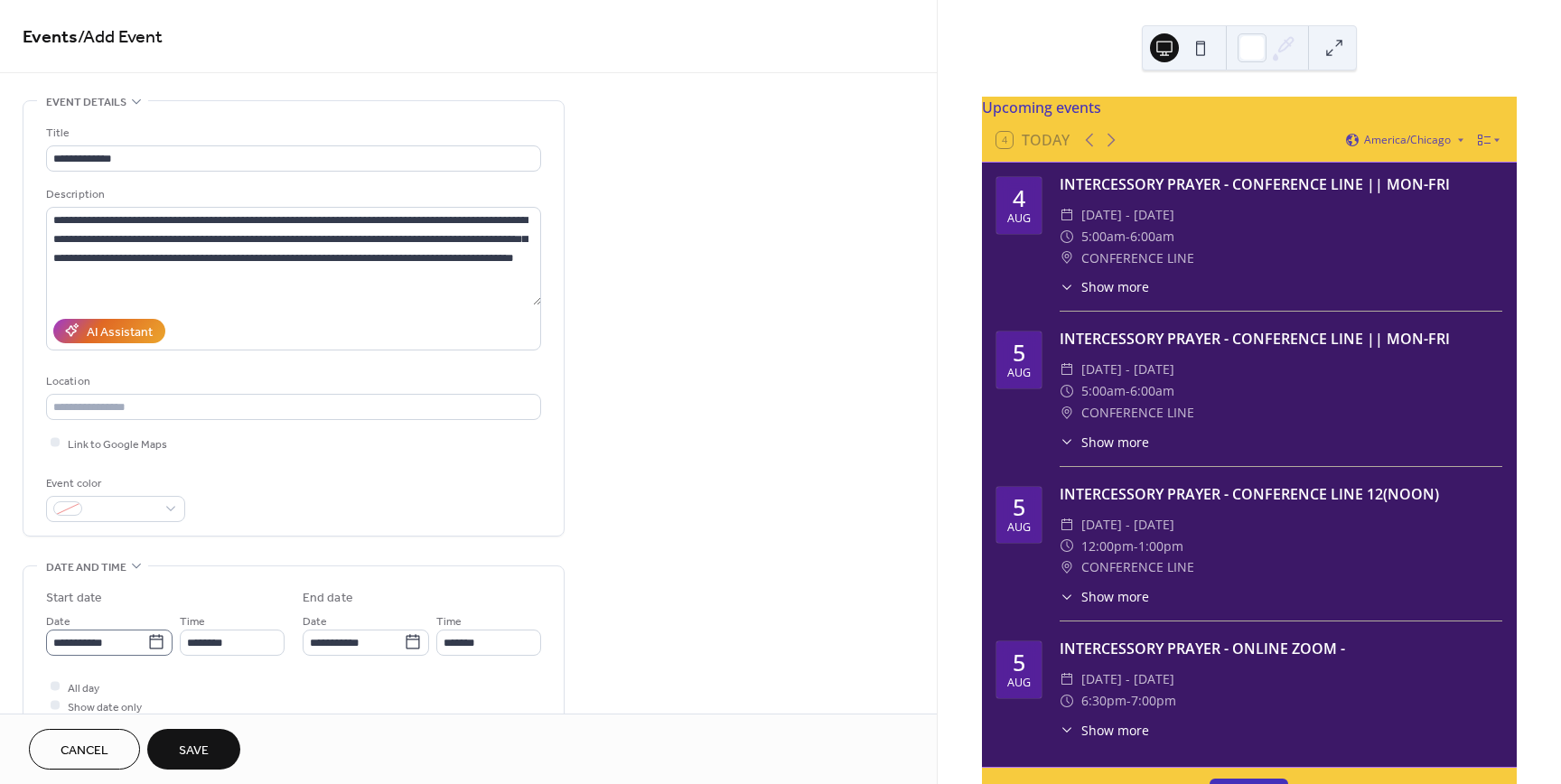 click 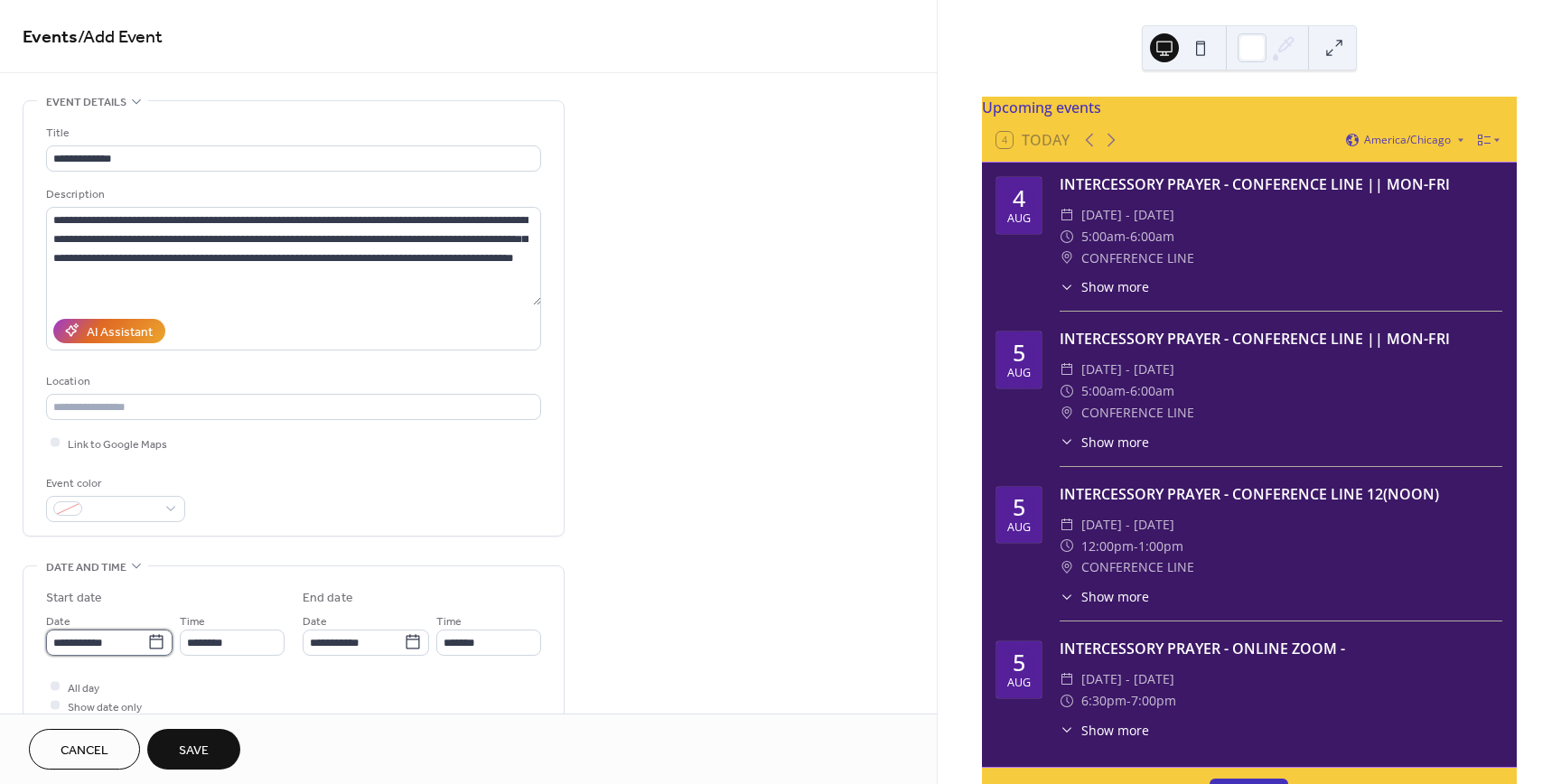 click on "**********" at bounding box center (97, 642) 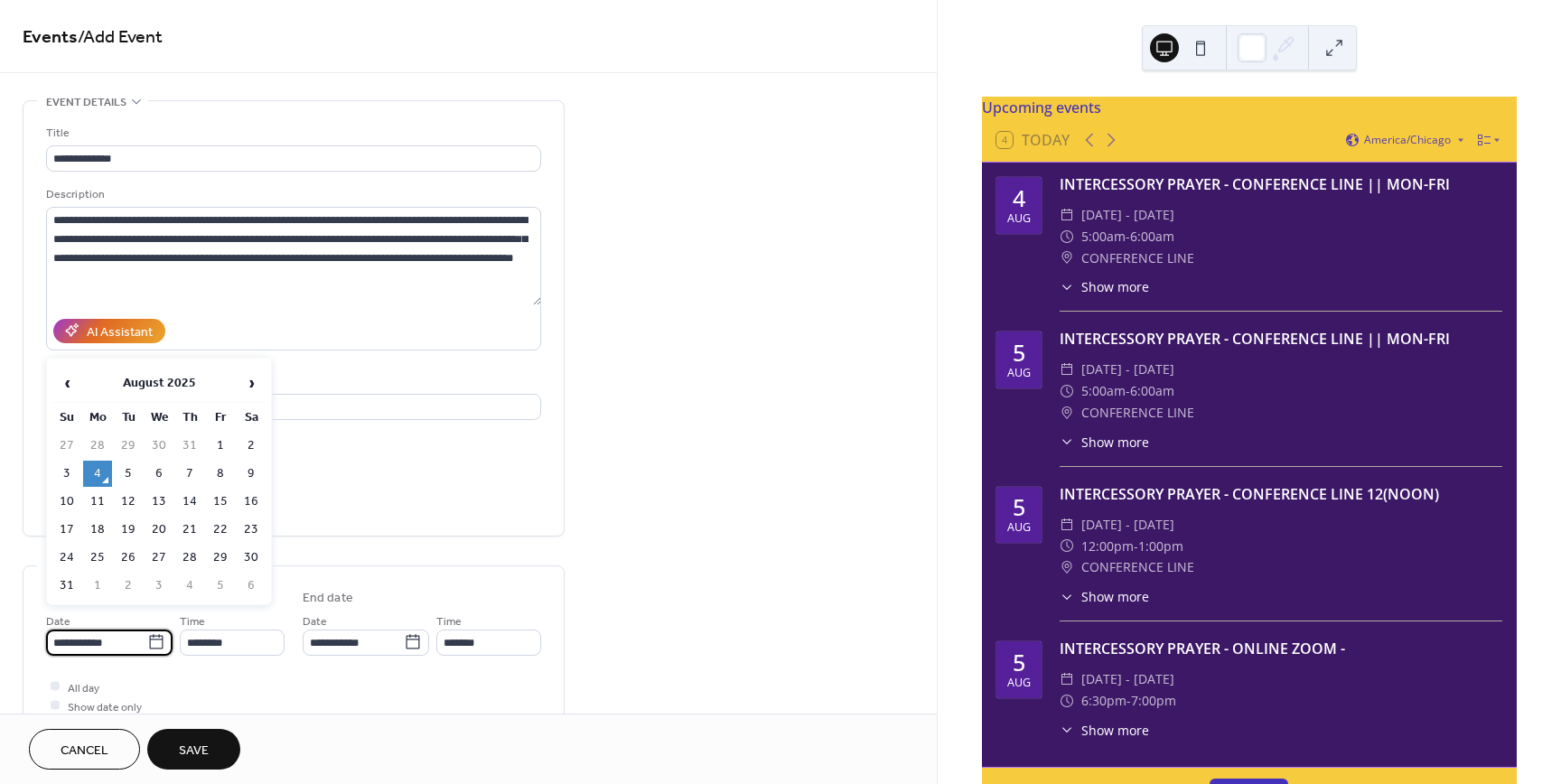 click 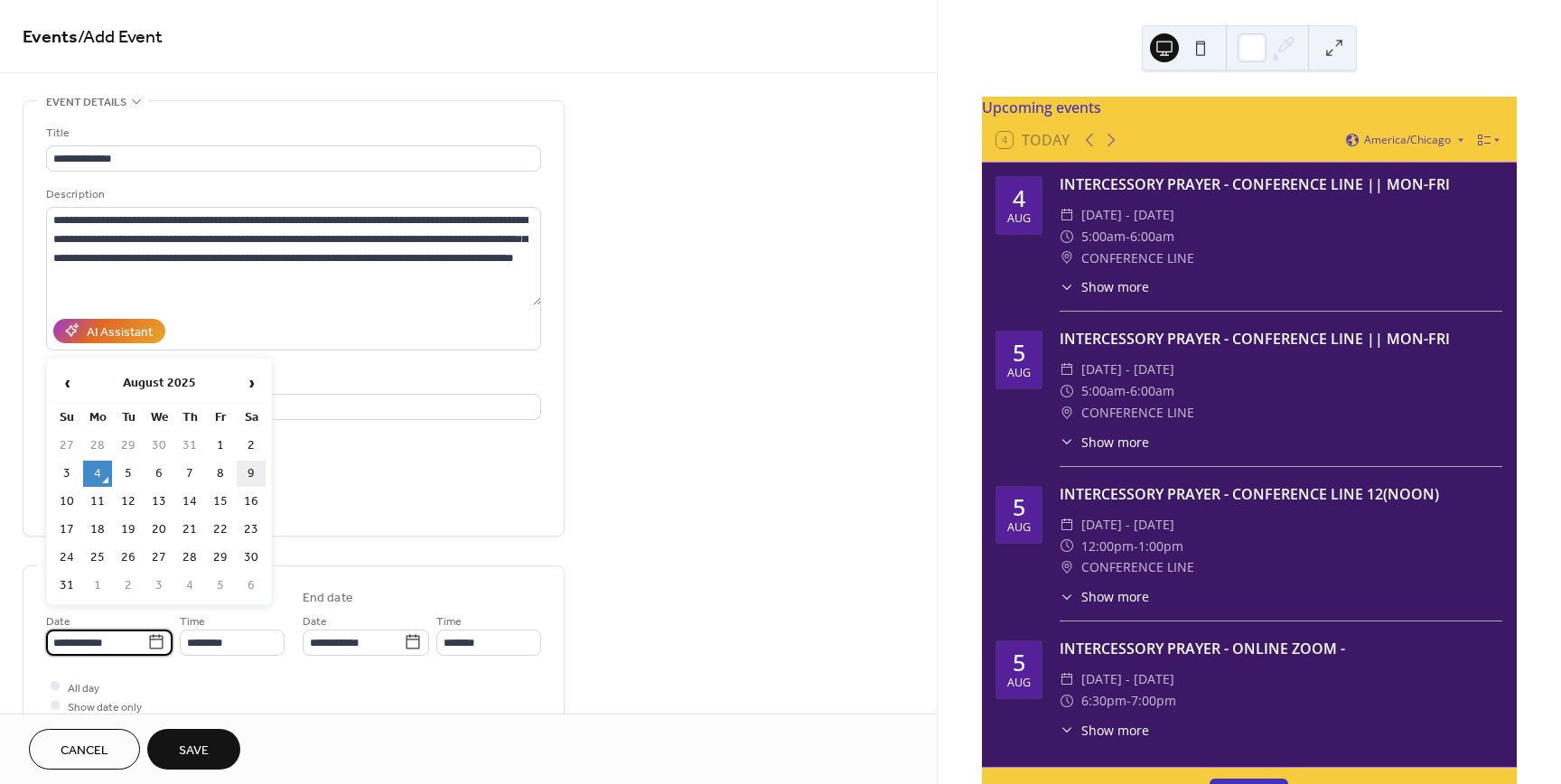 click on "9" at bounding box center (251, 473) 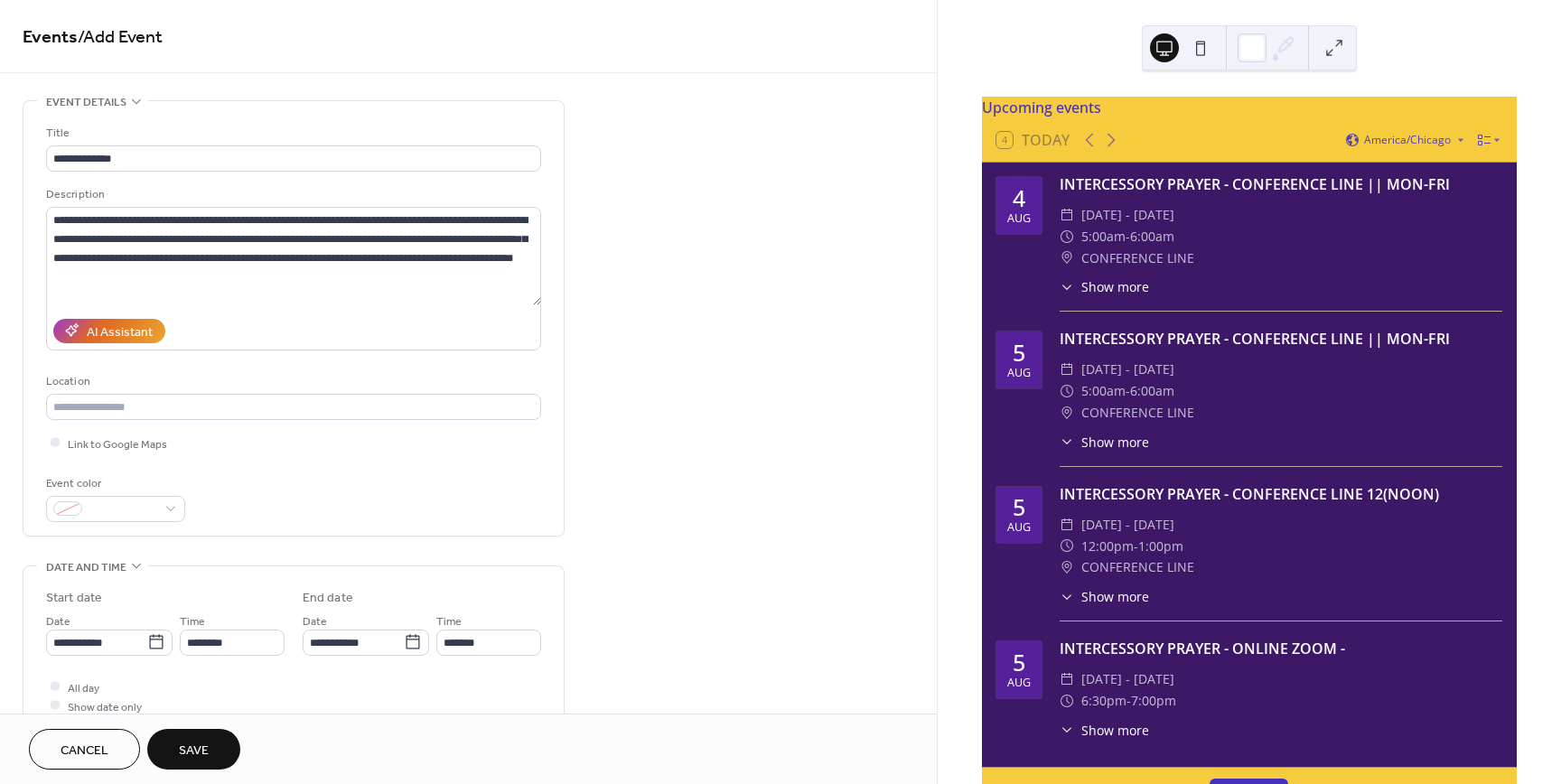 type on "**********" 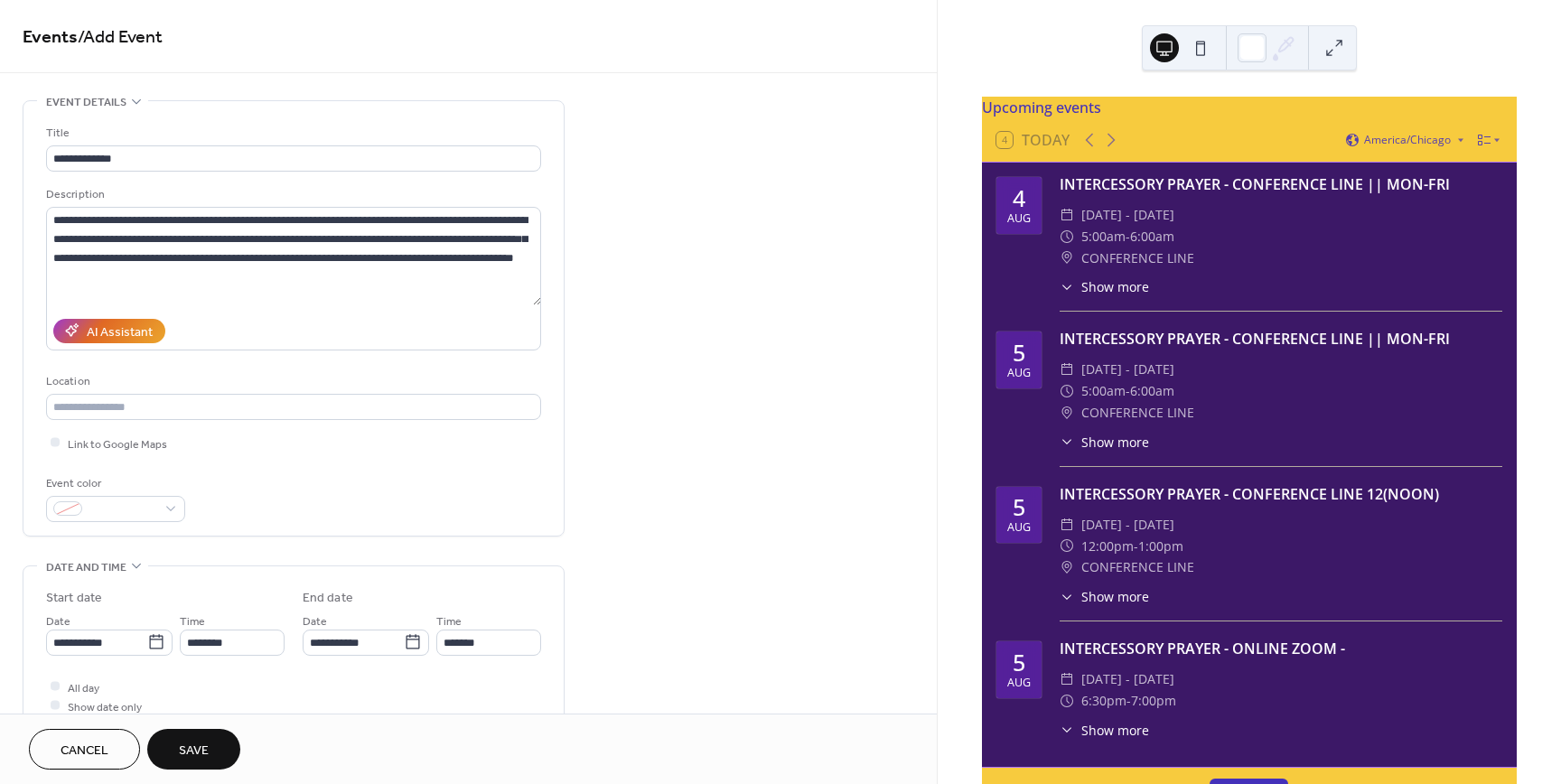 type on "**********" 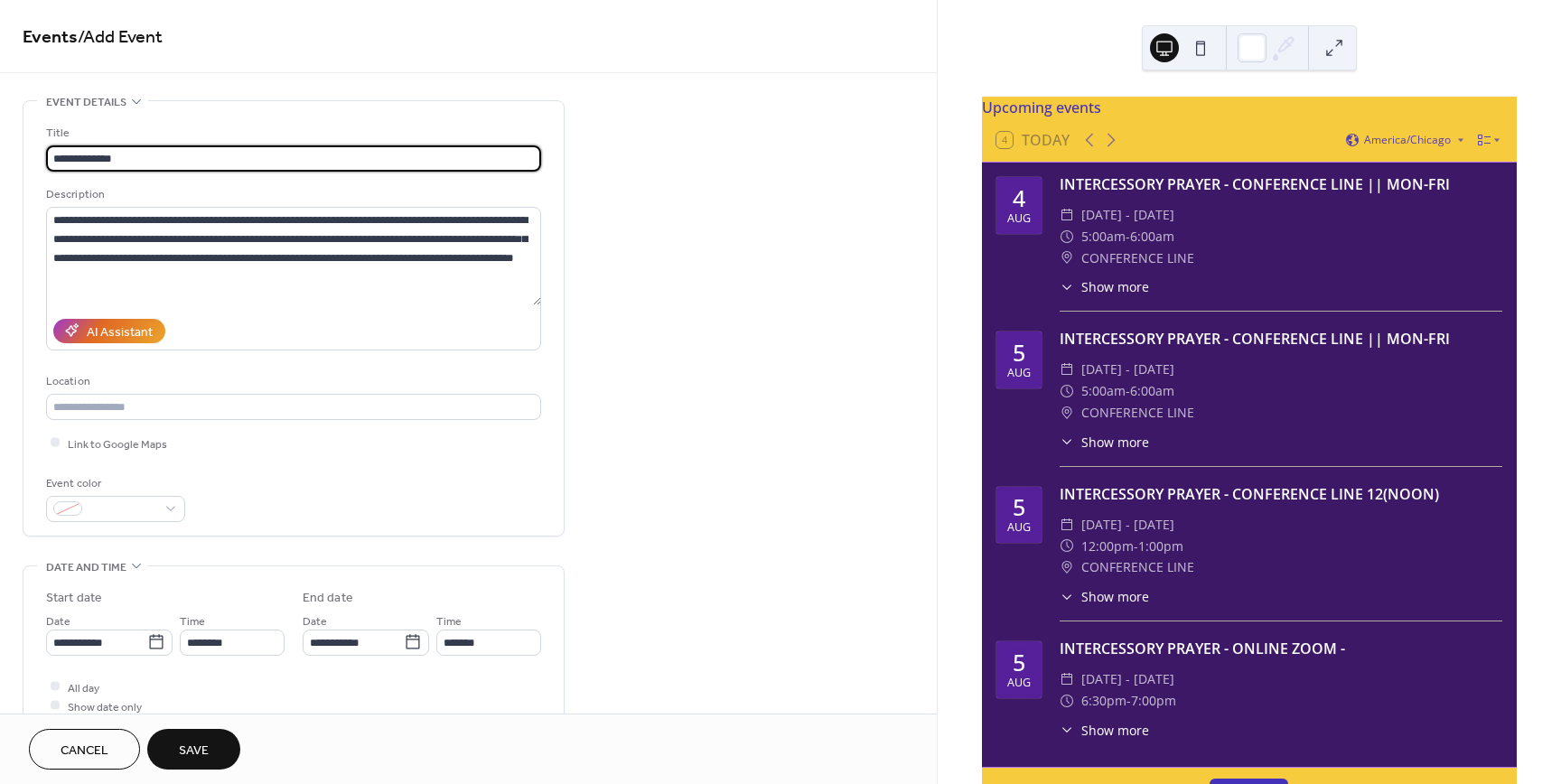 click on "**********" at bounding box center [294, 158] 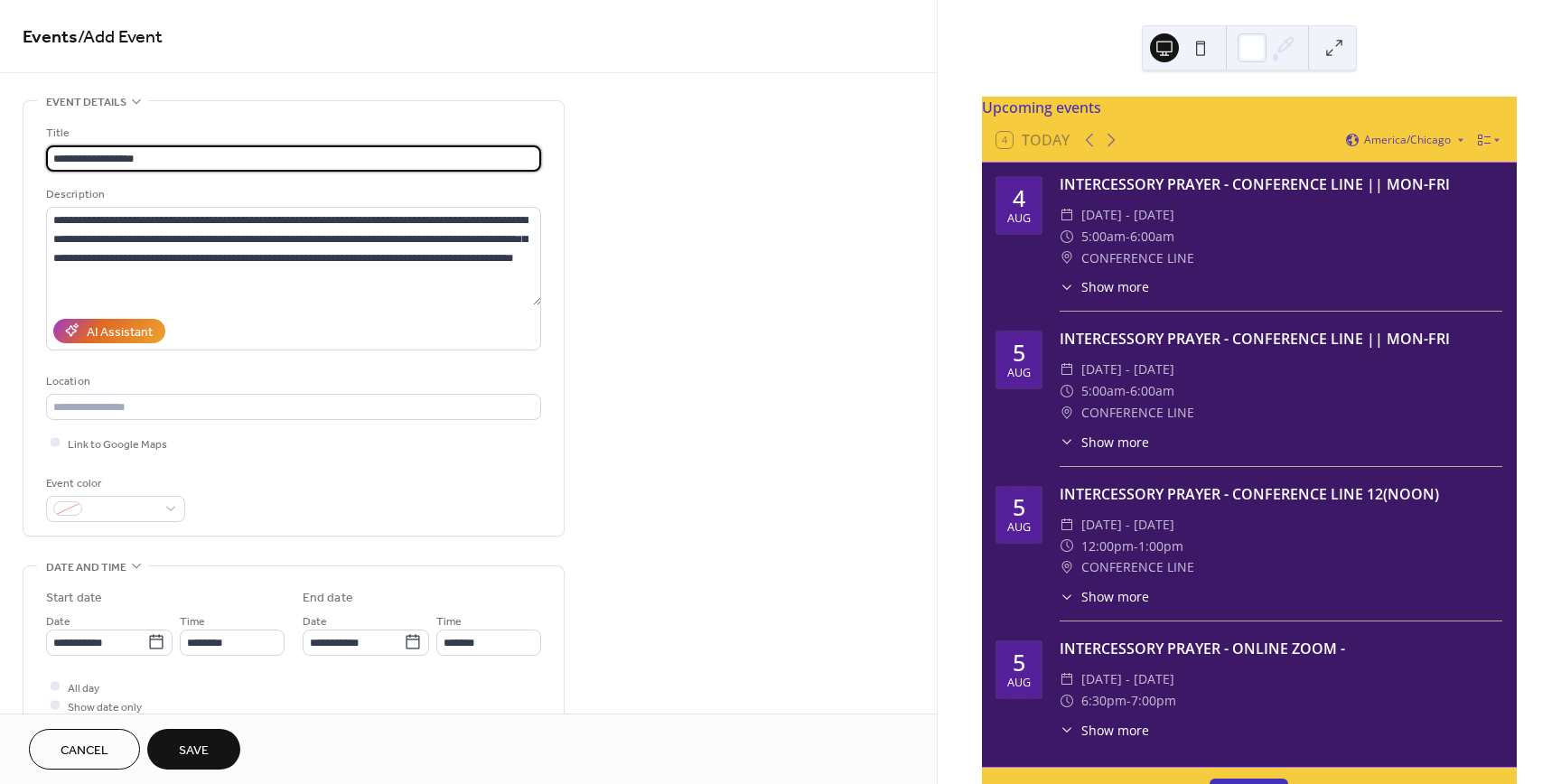 type on "**********" 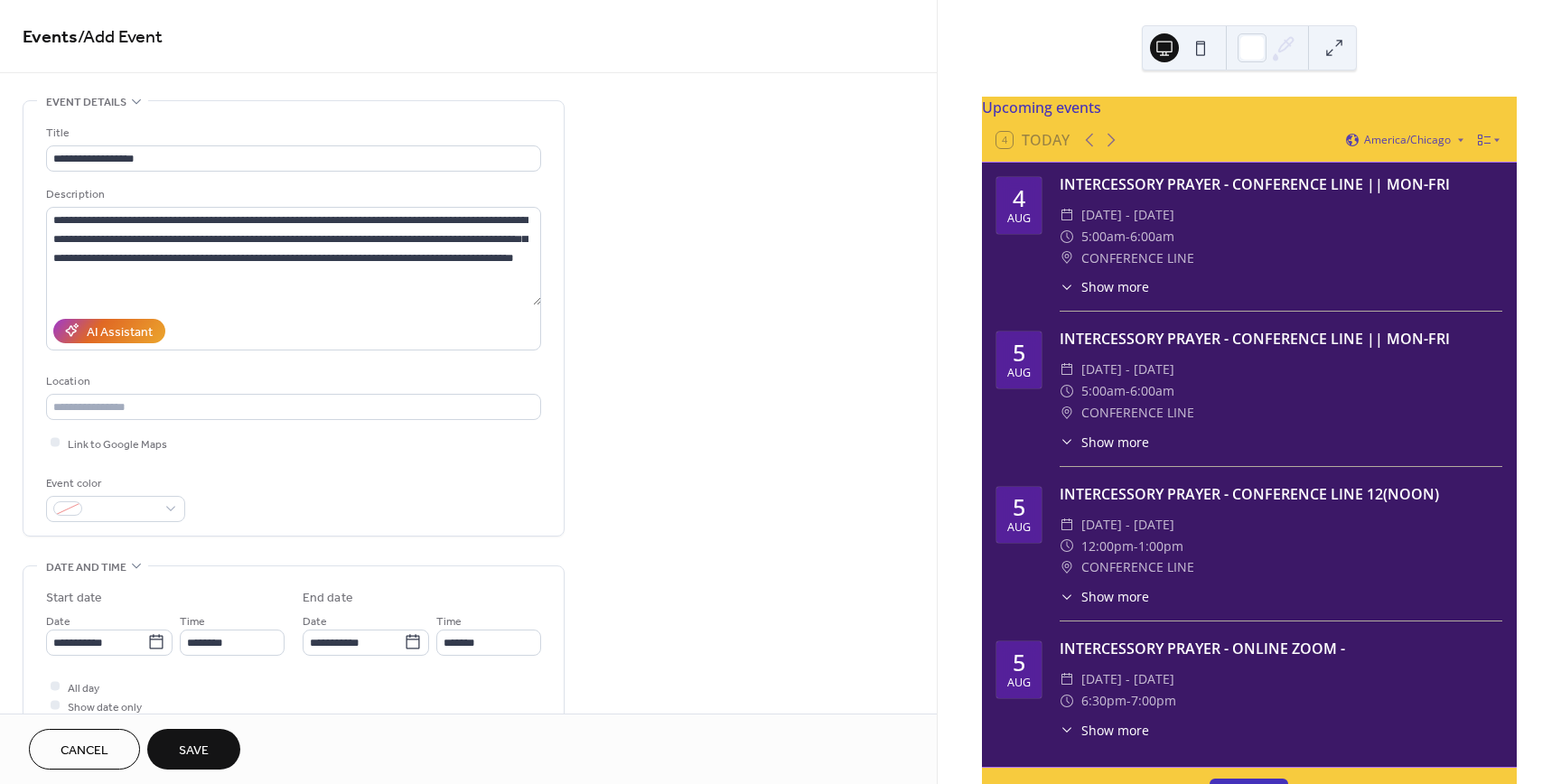 click on "All day Show date only Hide end time" at bounding box center [294, 705] 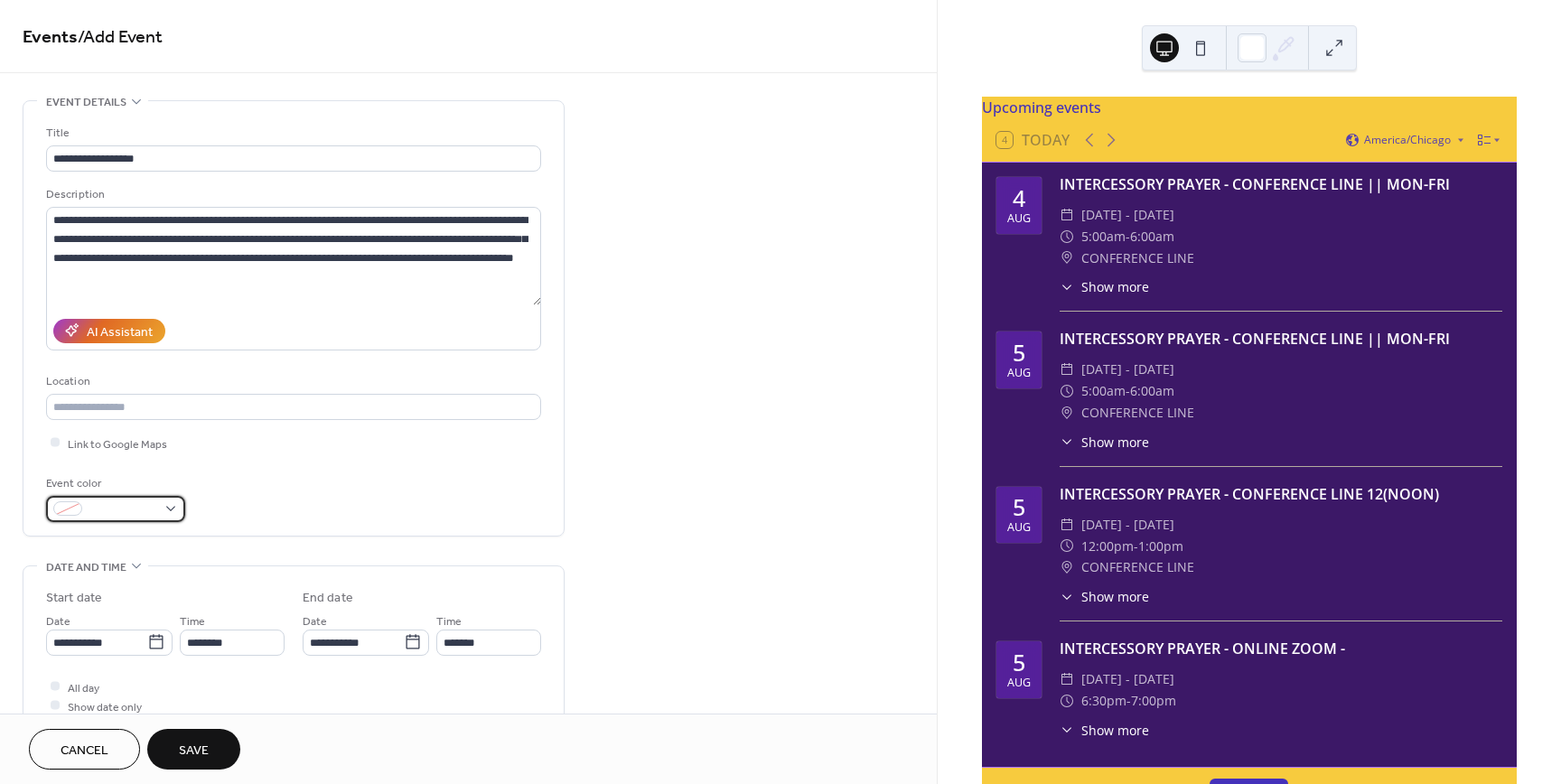 click at bounding box center (116, 509) 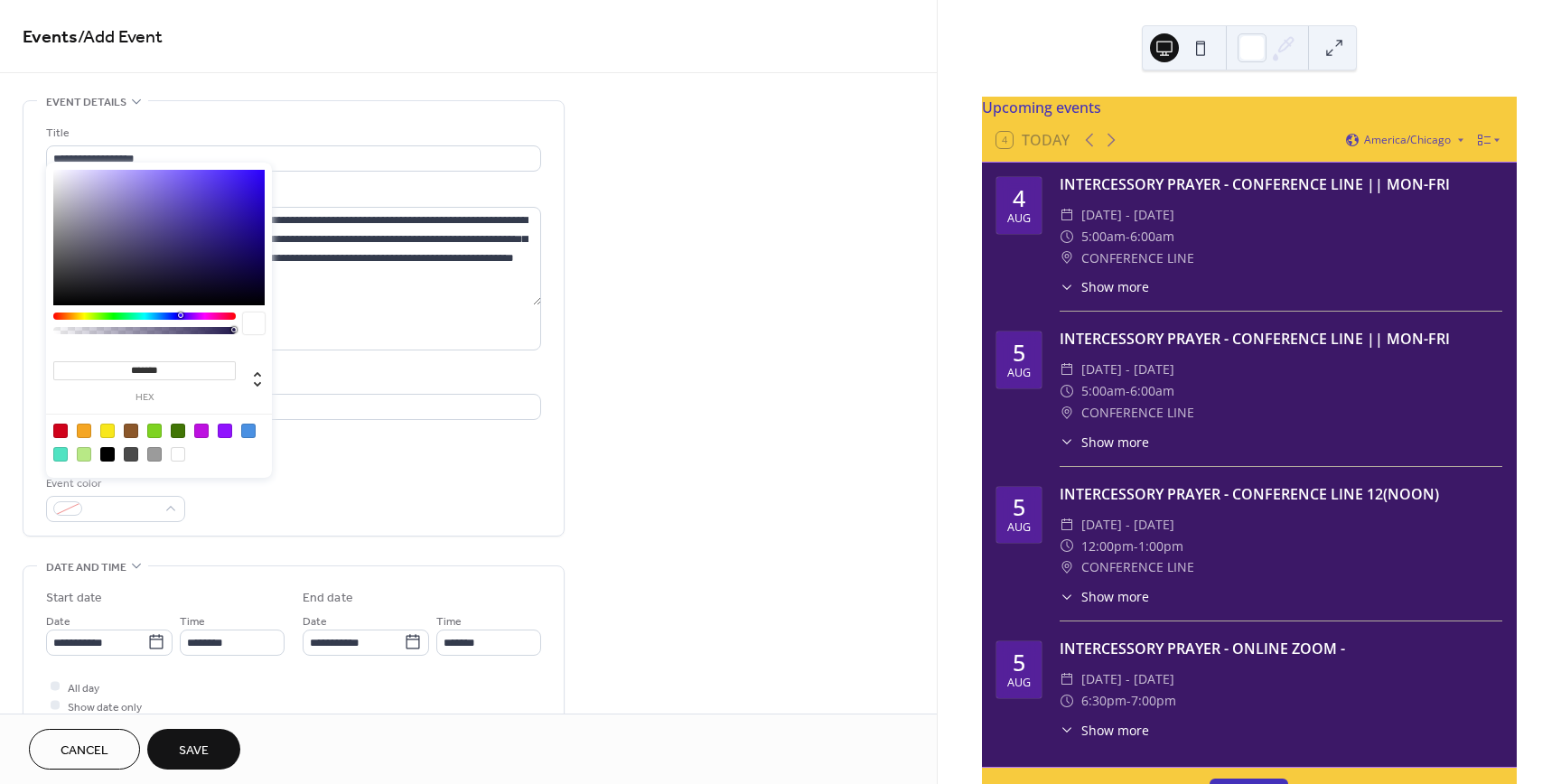click at bounding box center (201, 431) 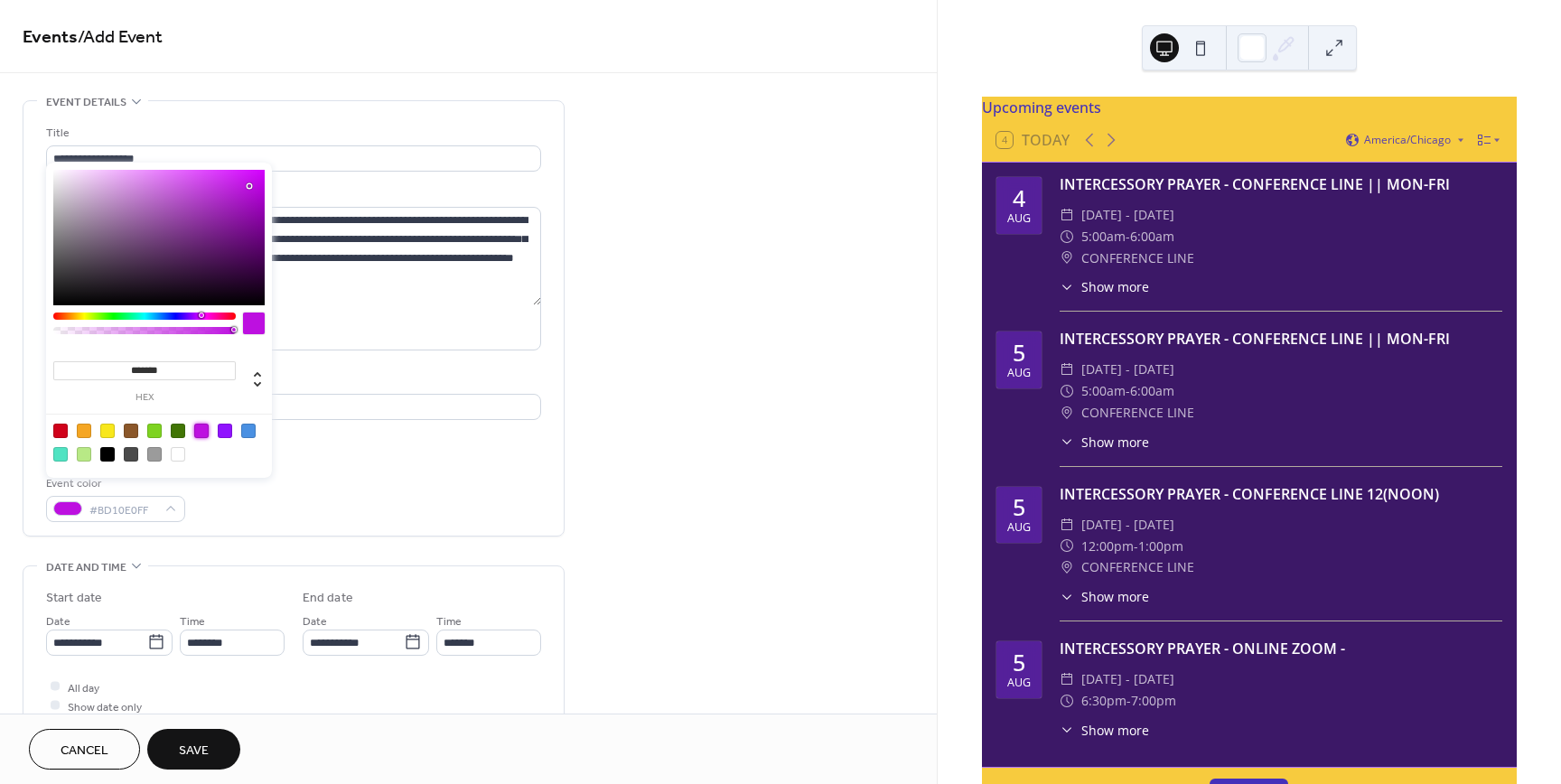 click at bounding box center [154, 431] 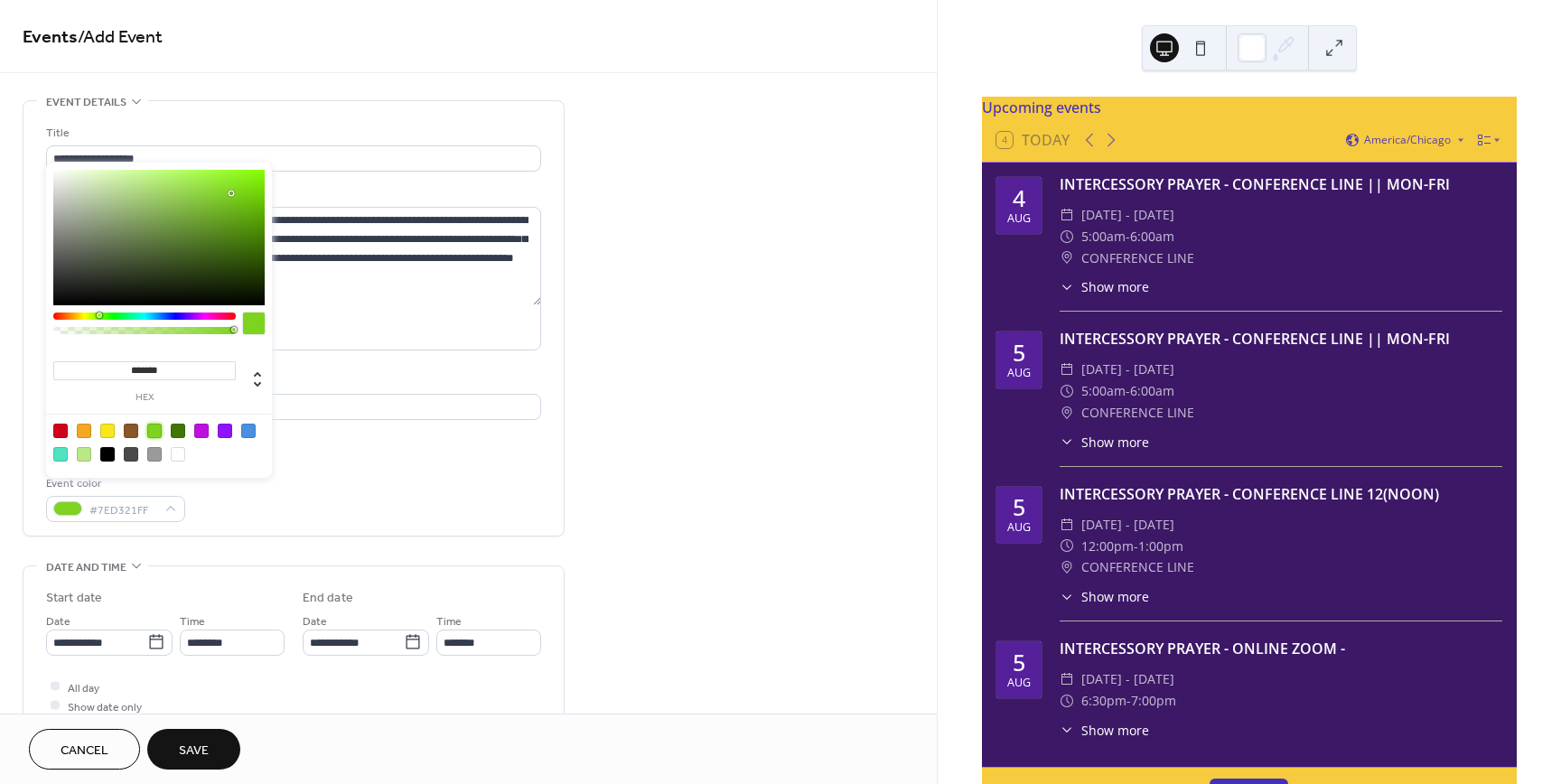 click on "Save" at bounding box center [193, 751] 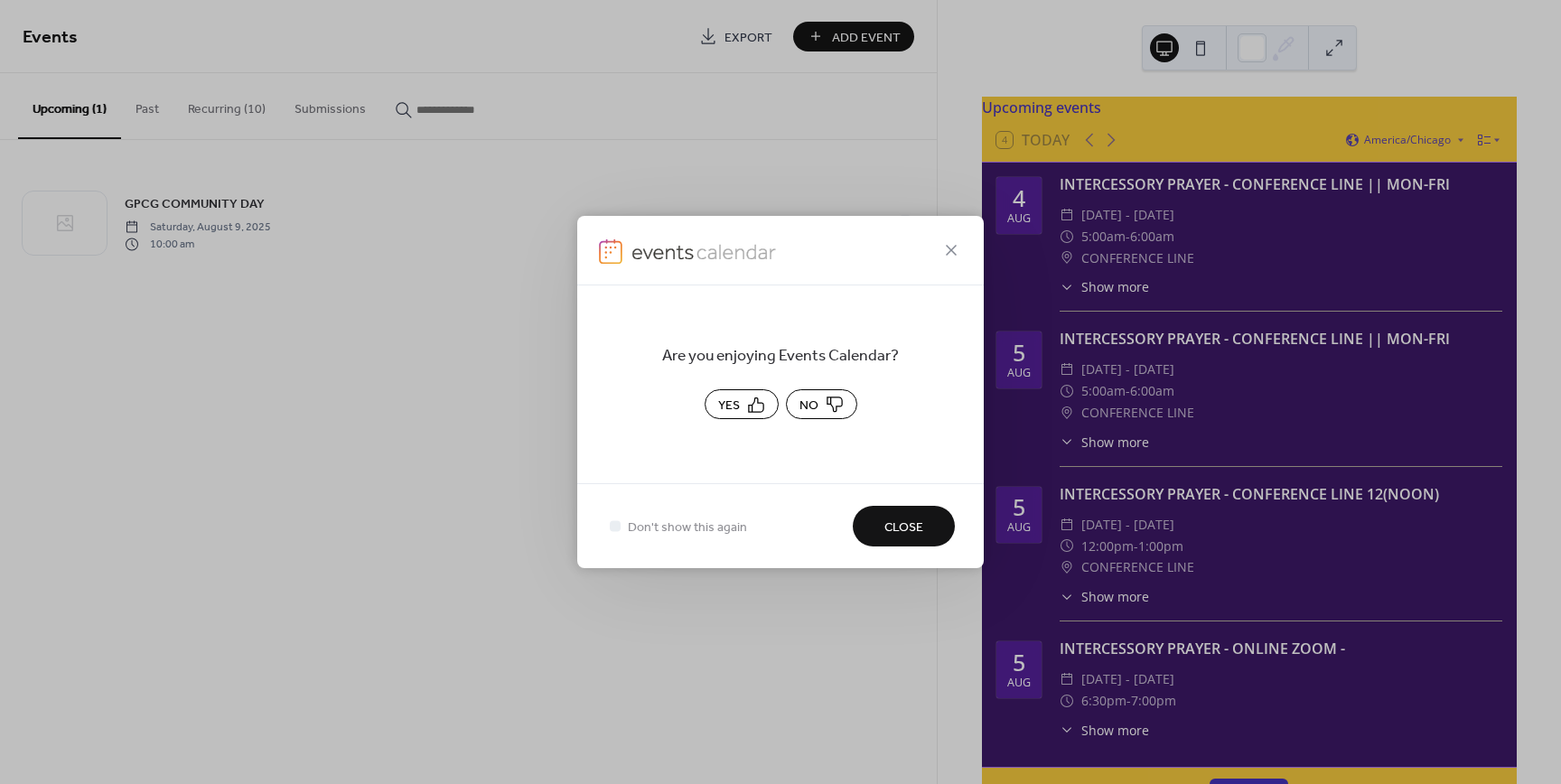 click on "Close" at bounding box center [903, 526] 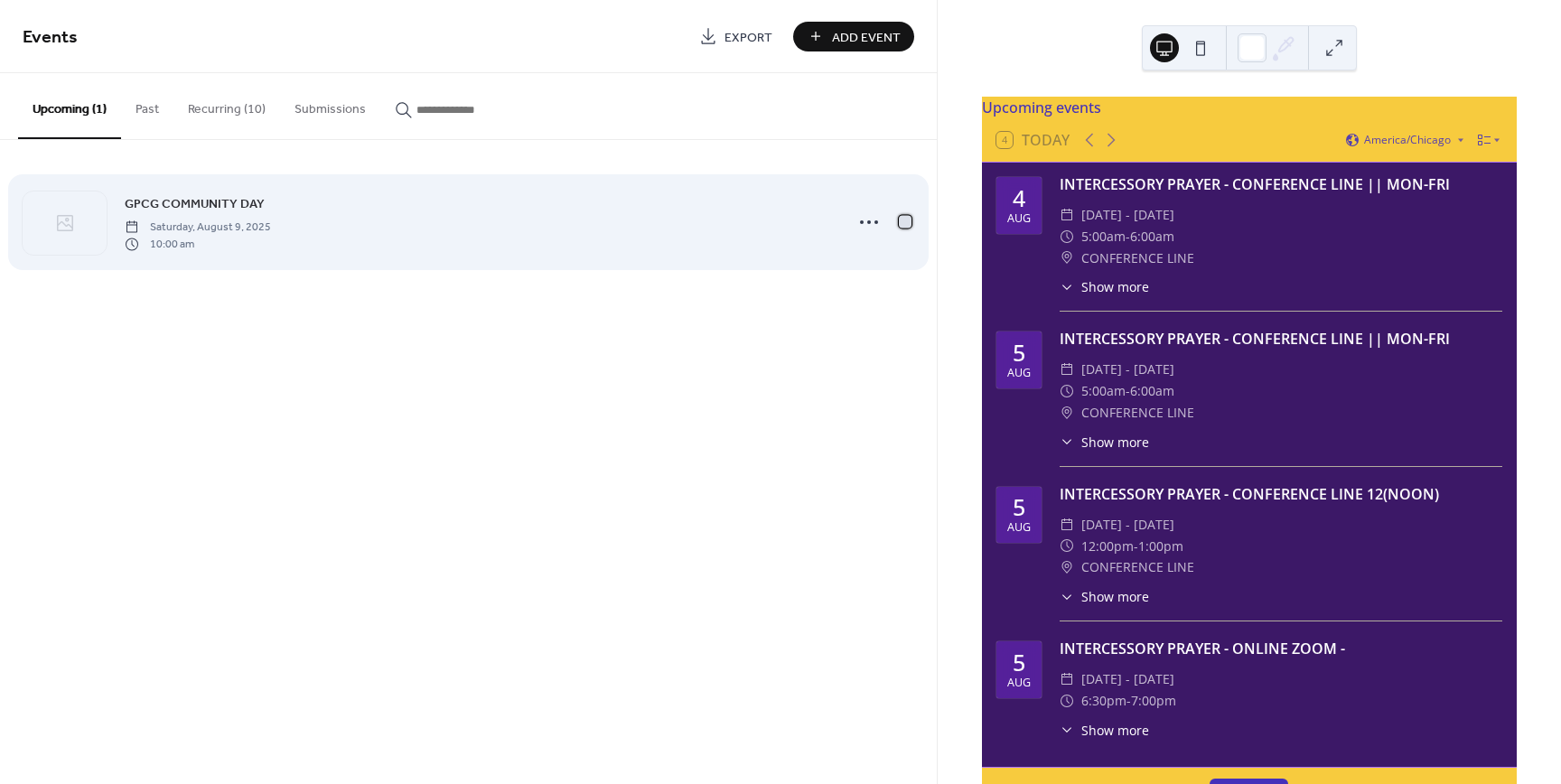 click at bounding box center (905, 221) 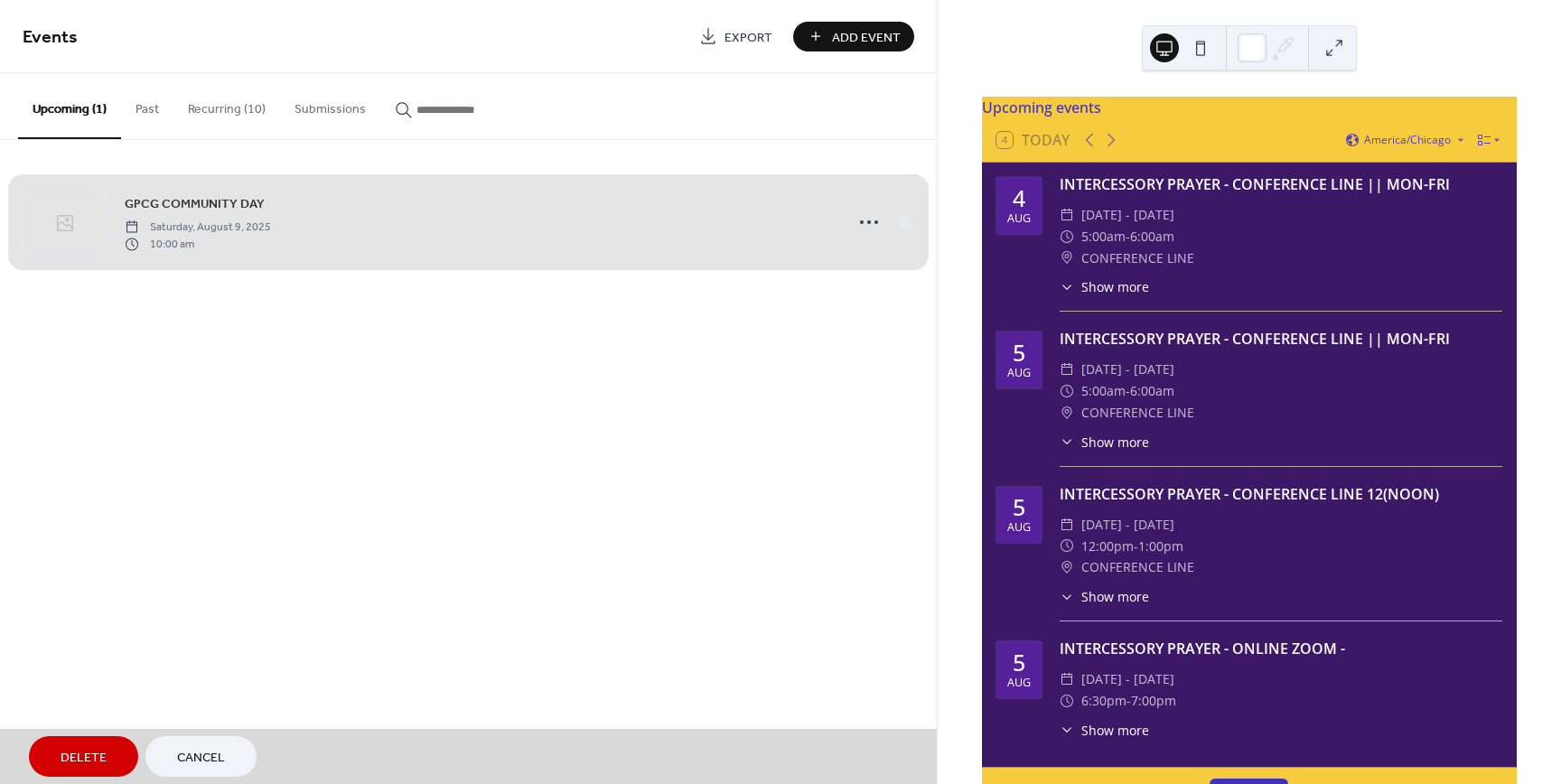 click on "GPCG COMMUNITY DAY Saturday, [DATE] 10:00 am Delete Cancel" at bounding box center (468, 392) 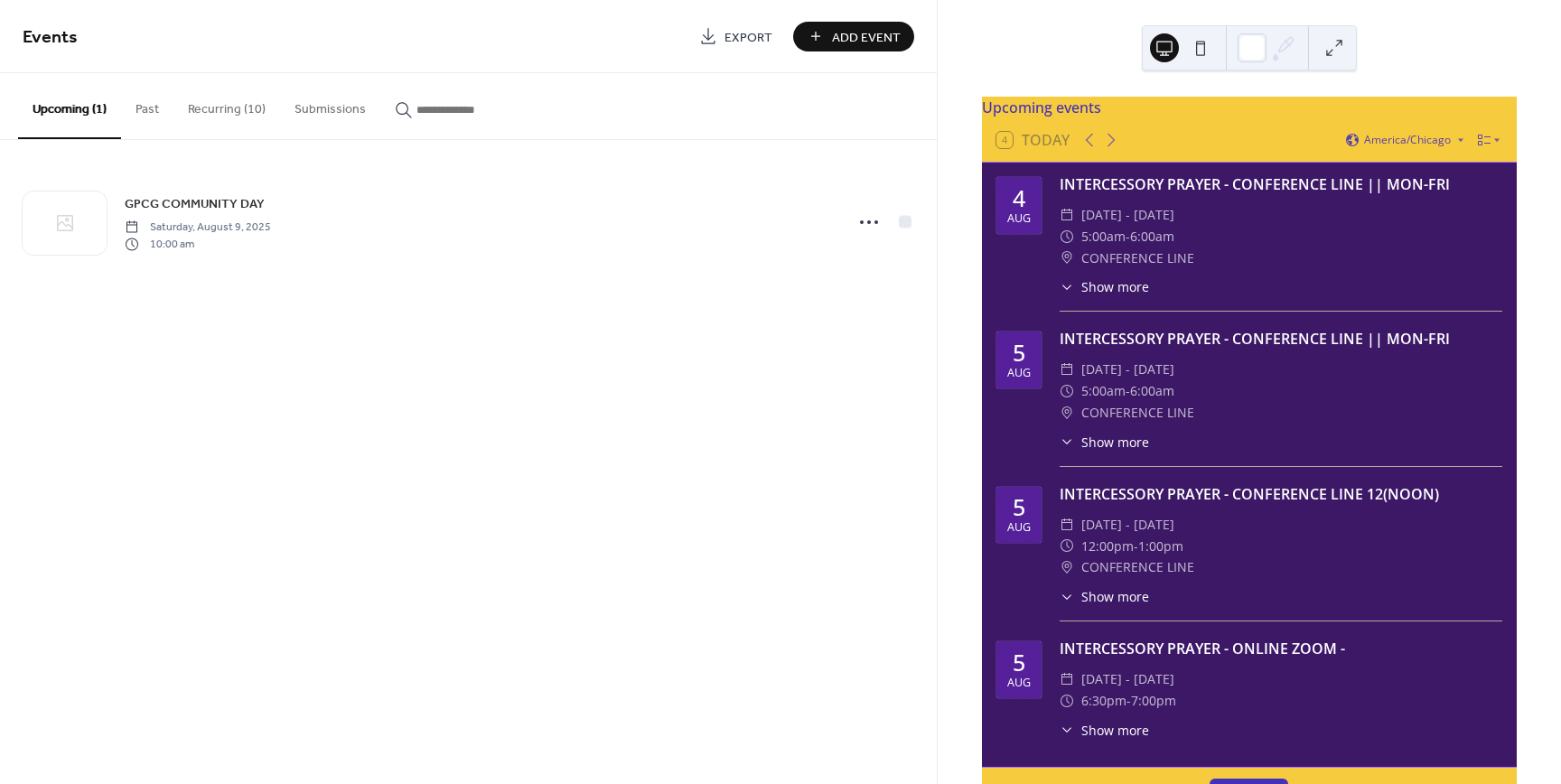 click at bounding box center [1201, 48] 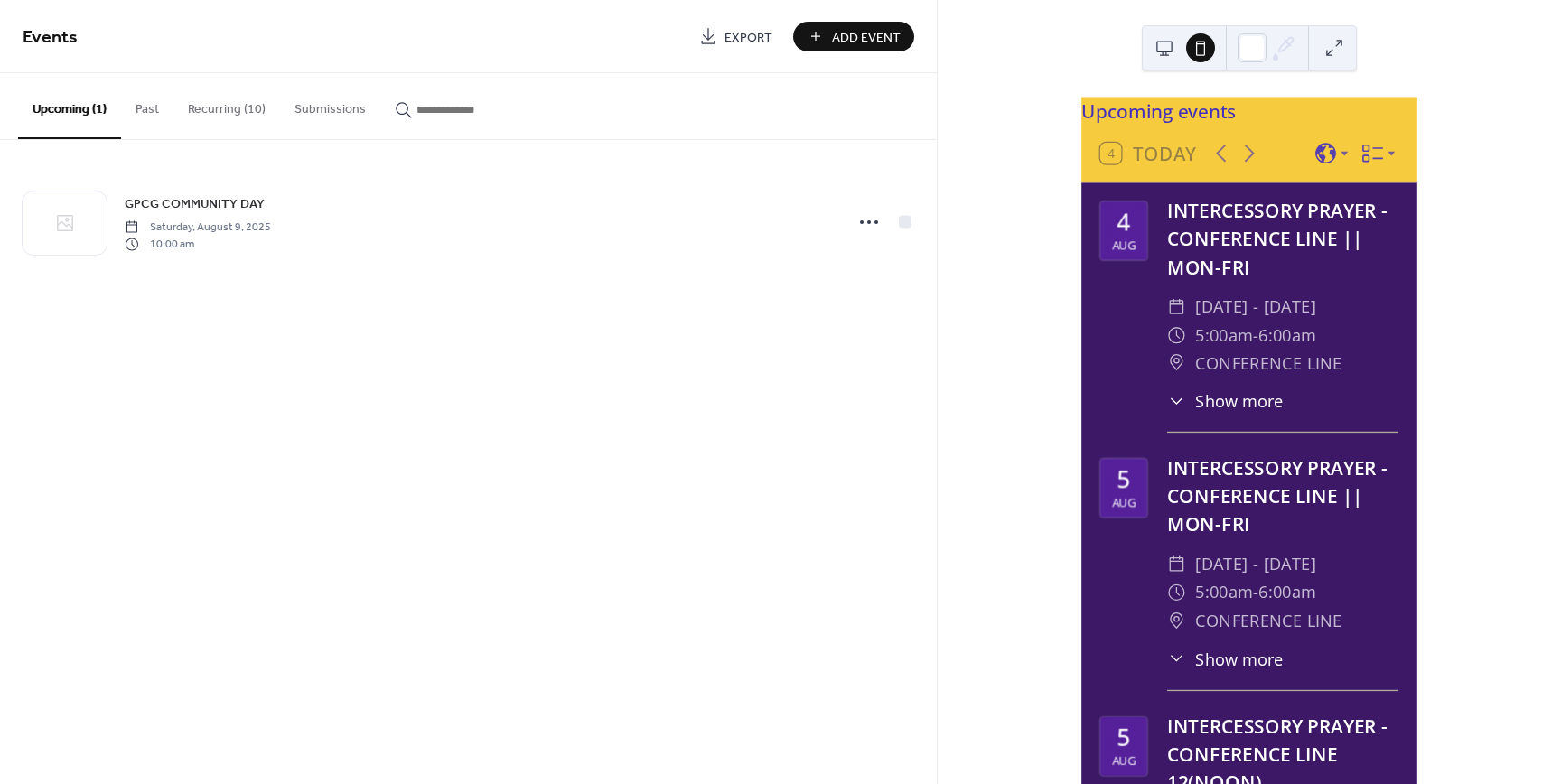 click at bounding box center [1164, 48] 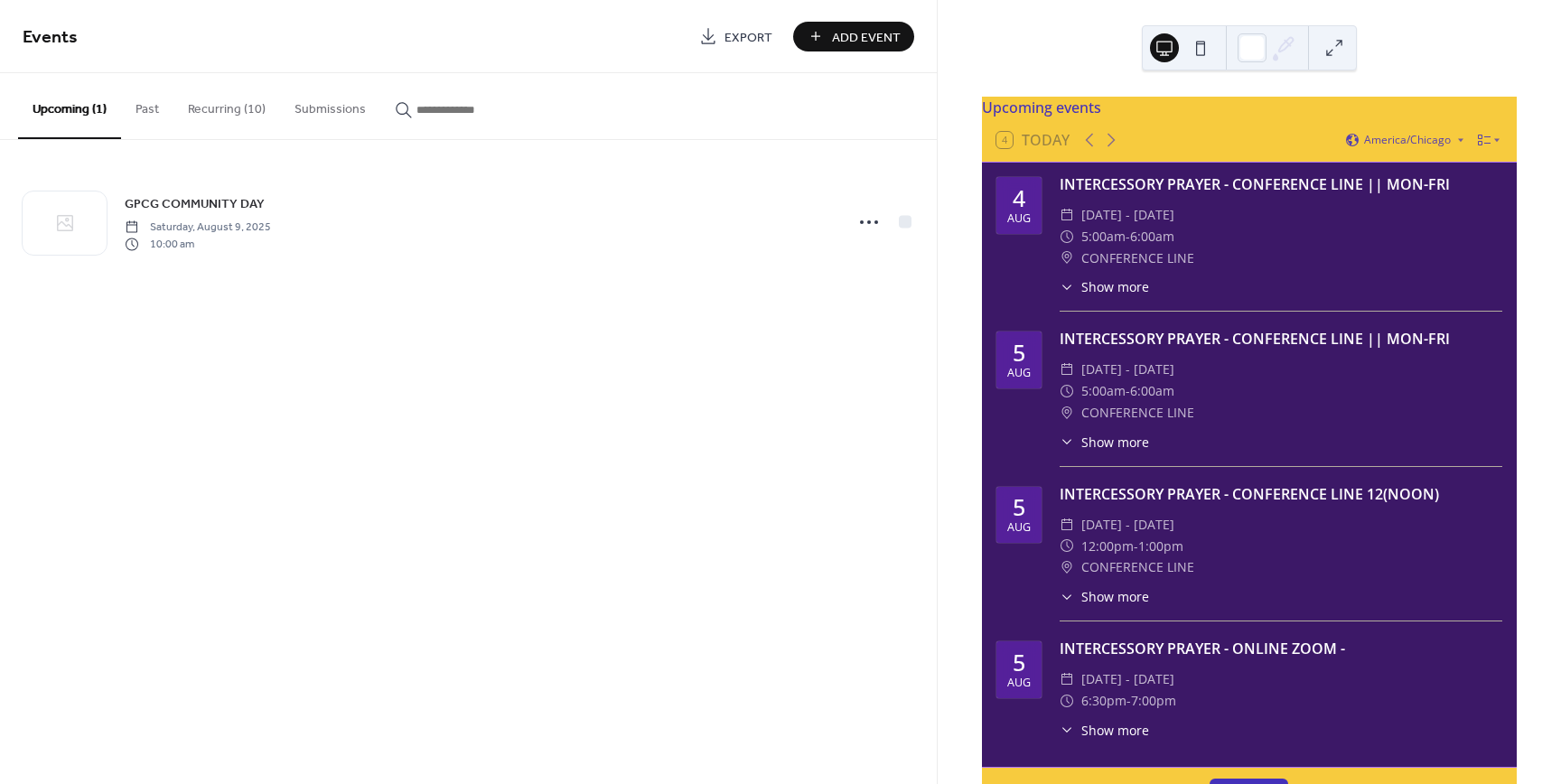 click on "Add Event" at bounding box center [866, 37] 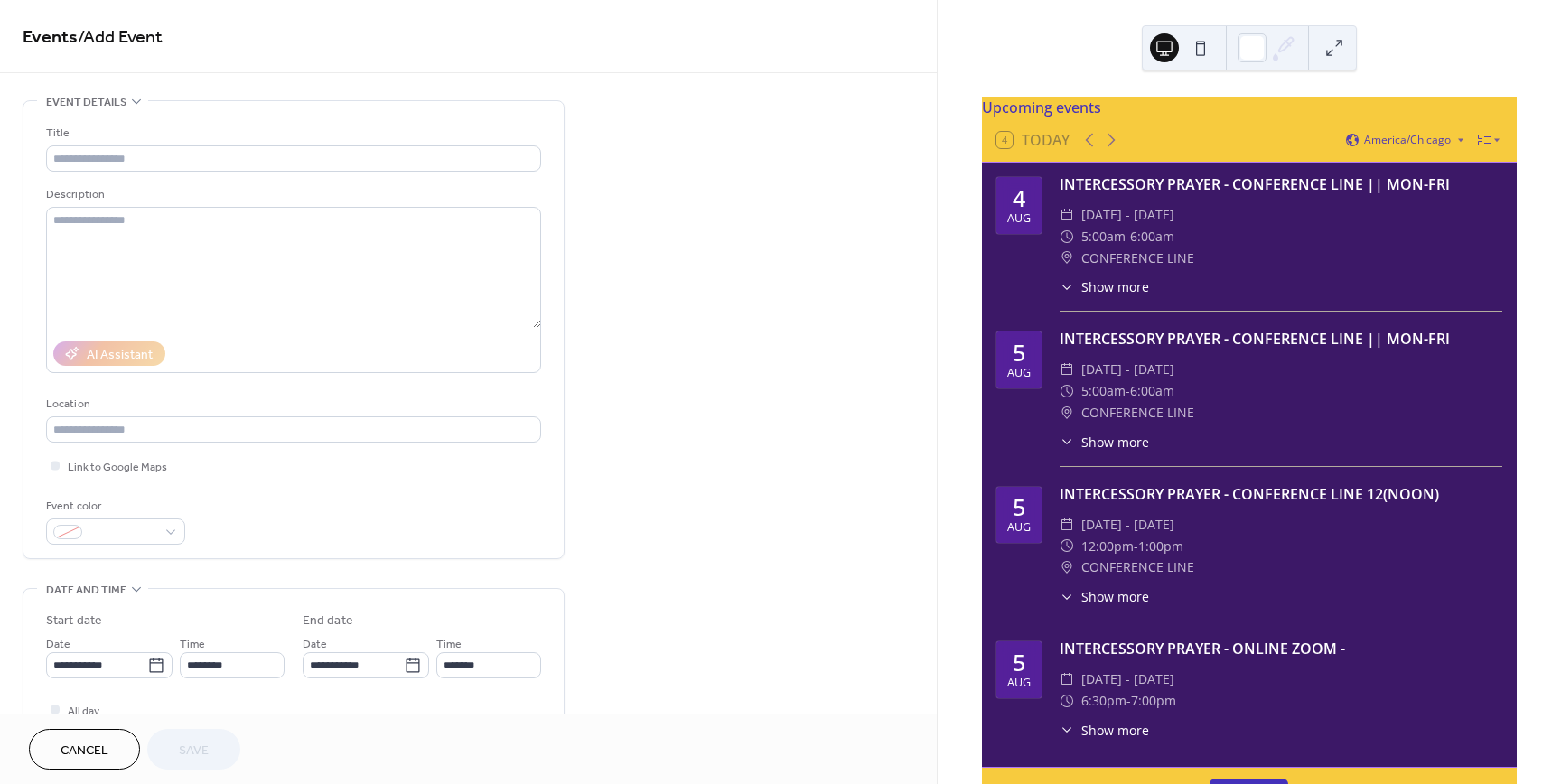 click on "**********" at bounding box center [468, 650] 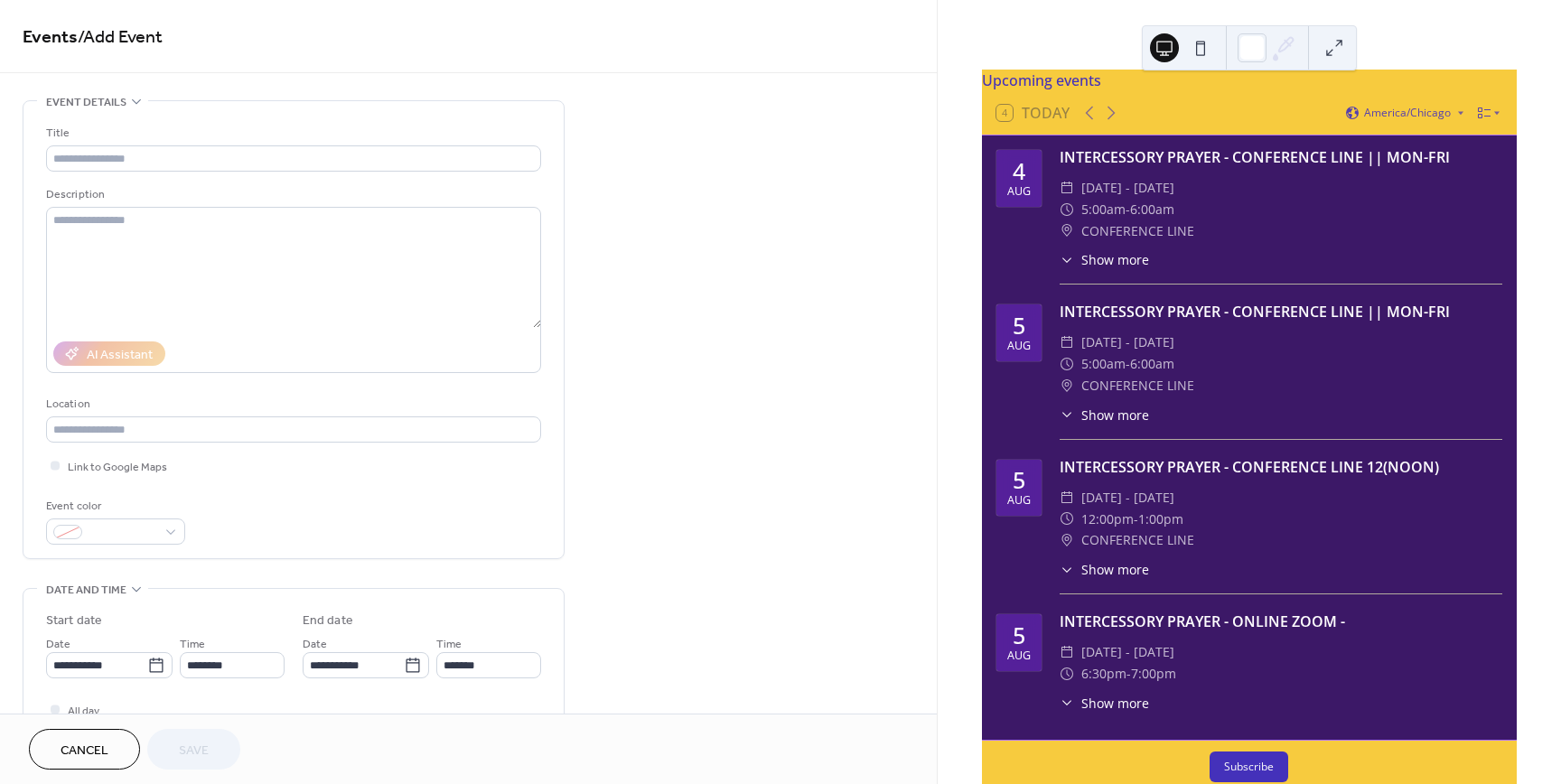 scroll, scrollTop: 30, scrollLeft: 0, axis: vertical 